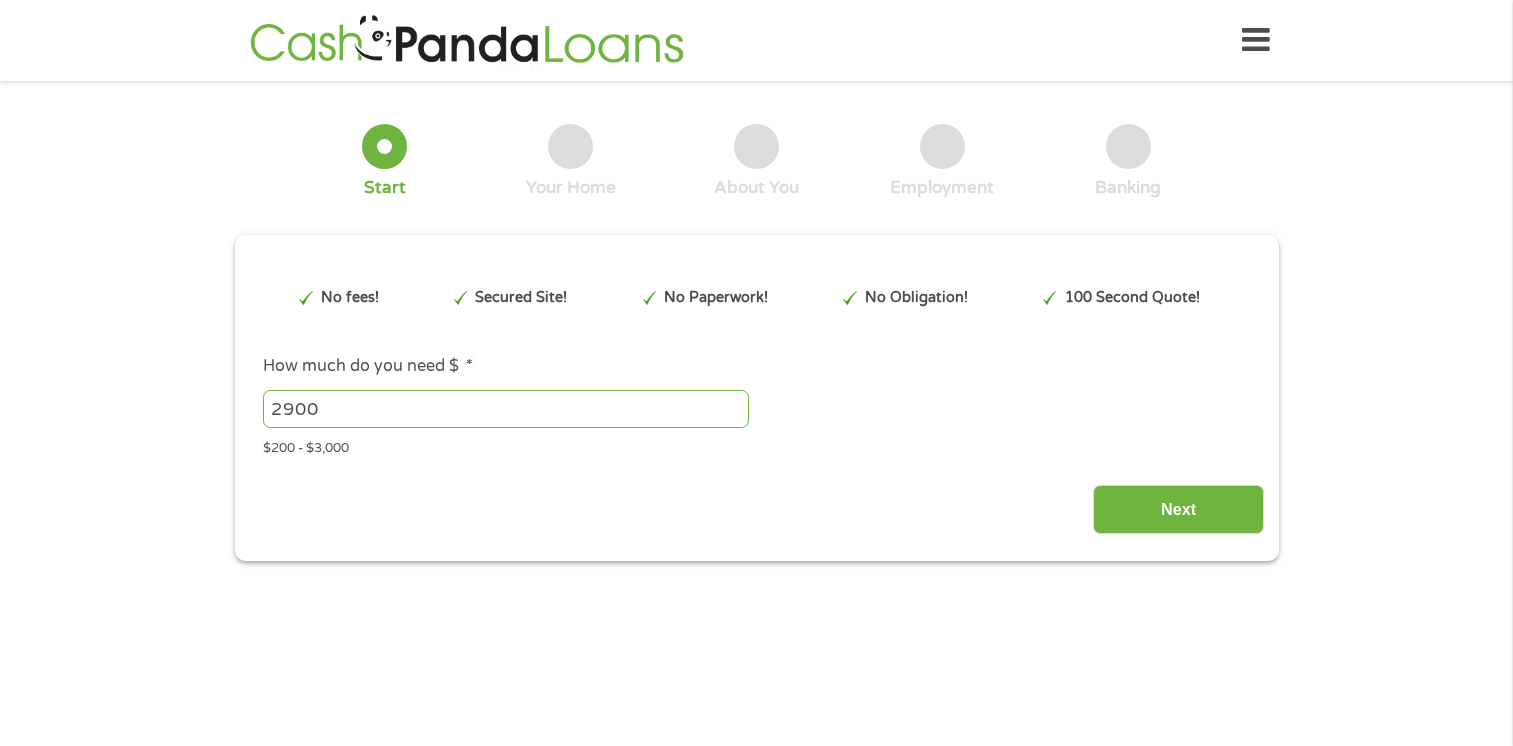 scroll, scrollTop: 0, scrollLeft: 0, axis: both 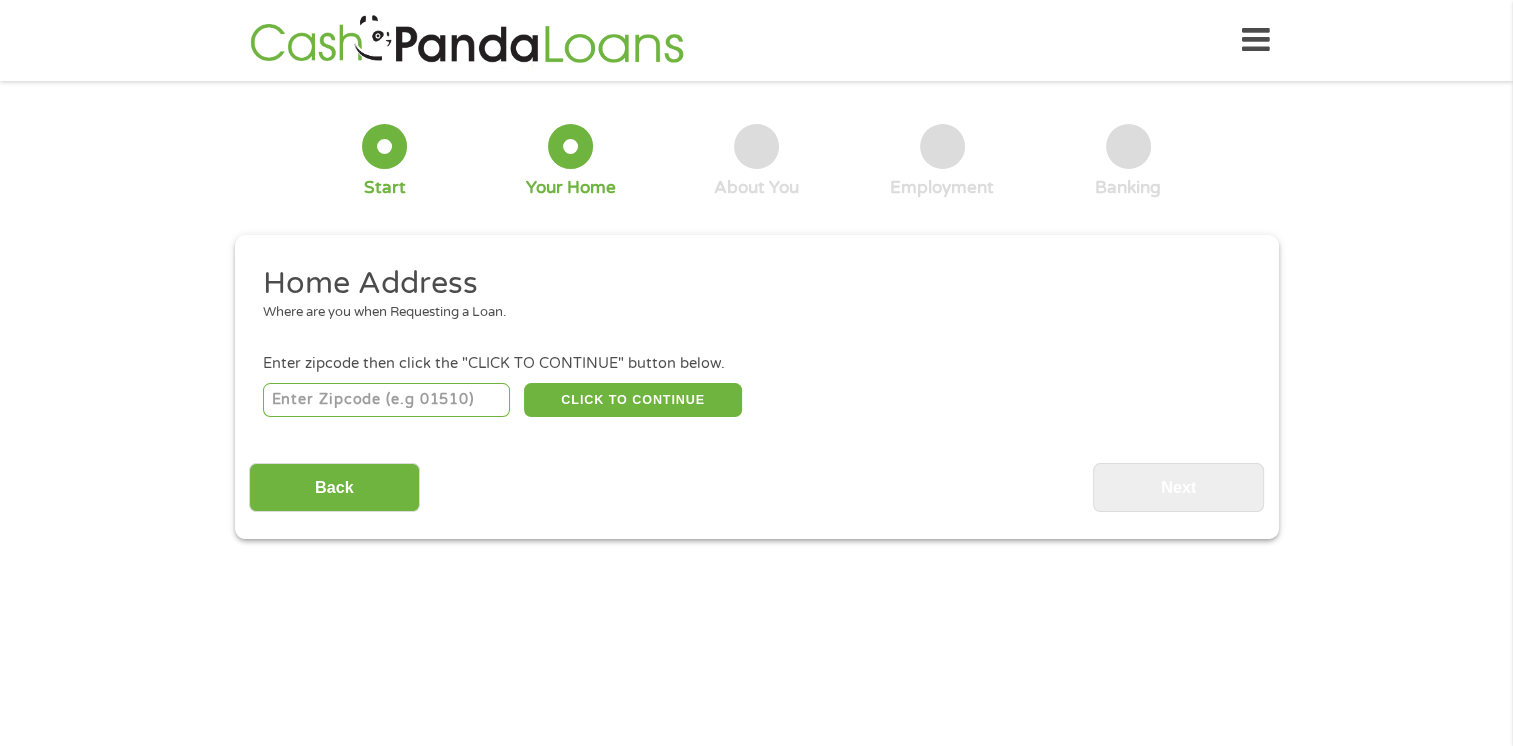 click at bounding box center (386, 400) 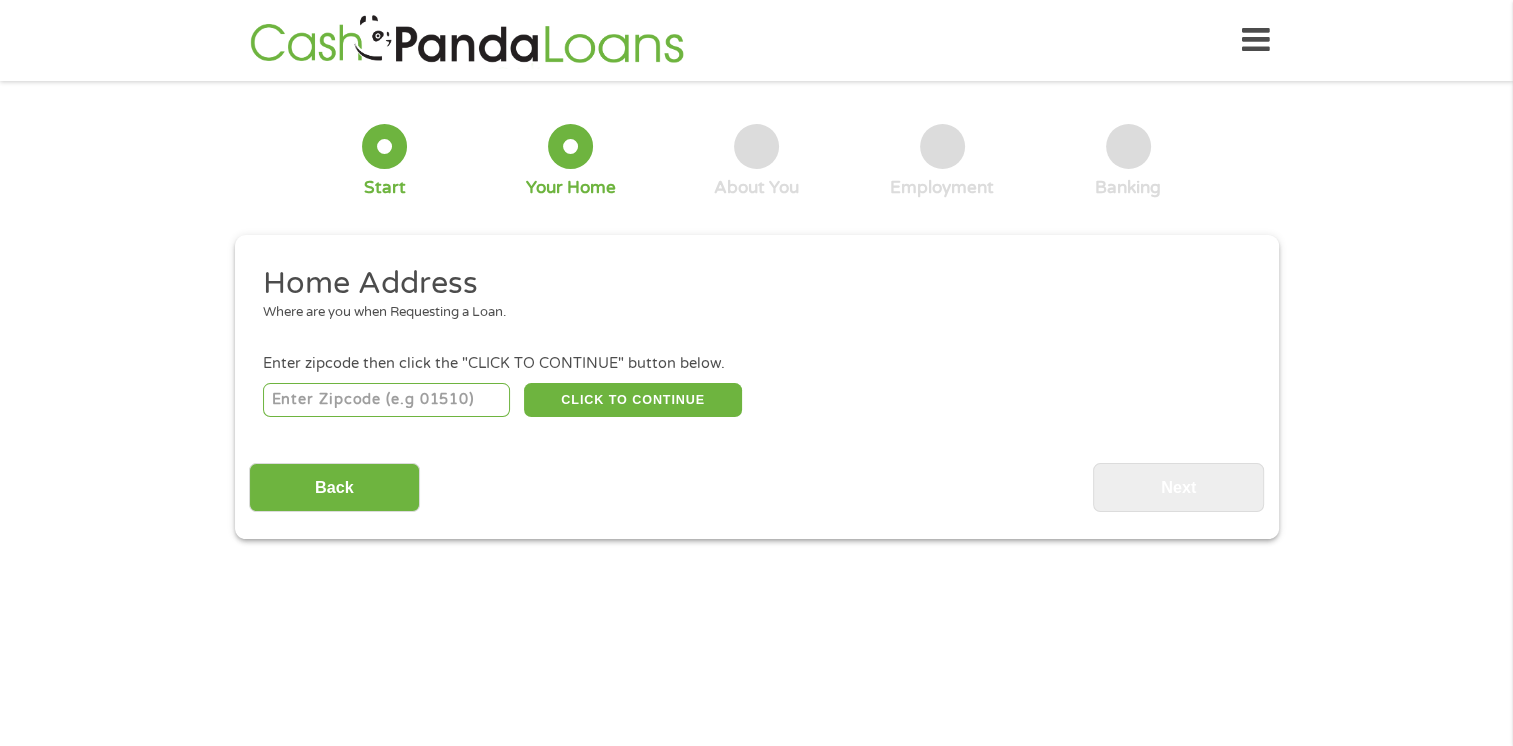 type on "[POSTAL_CODE]" 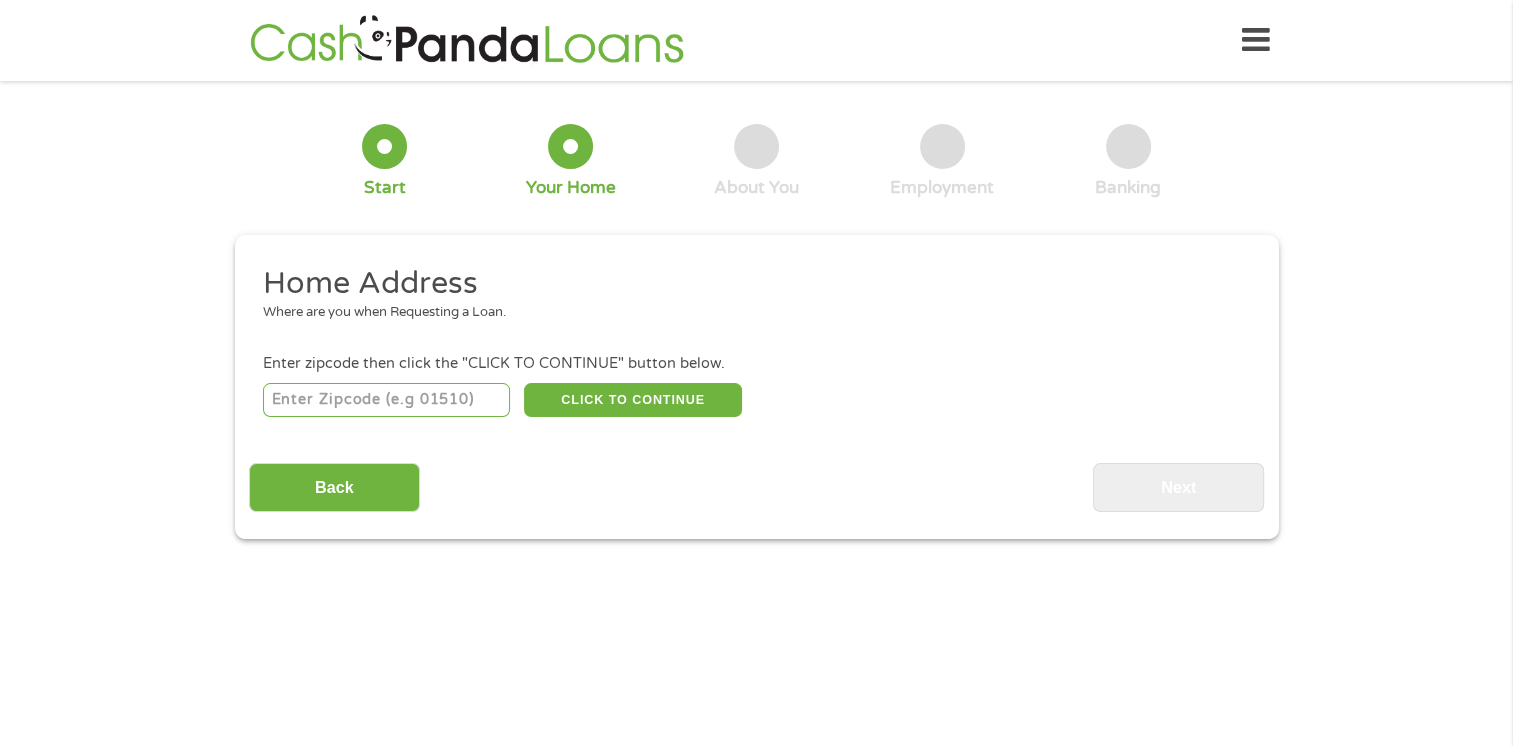 select on "Massachusetts" 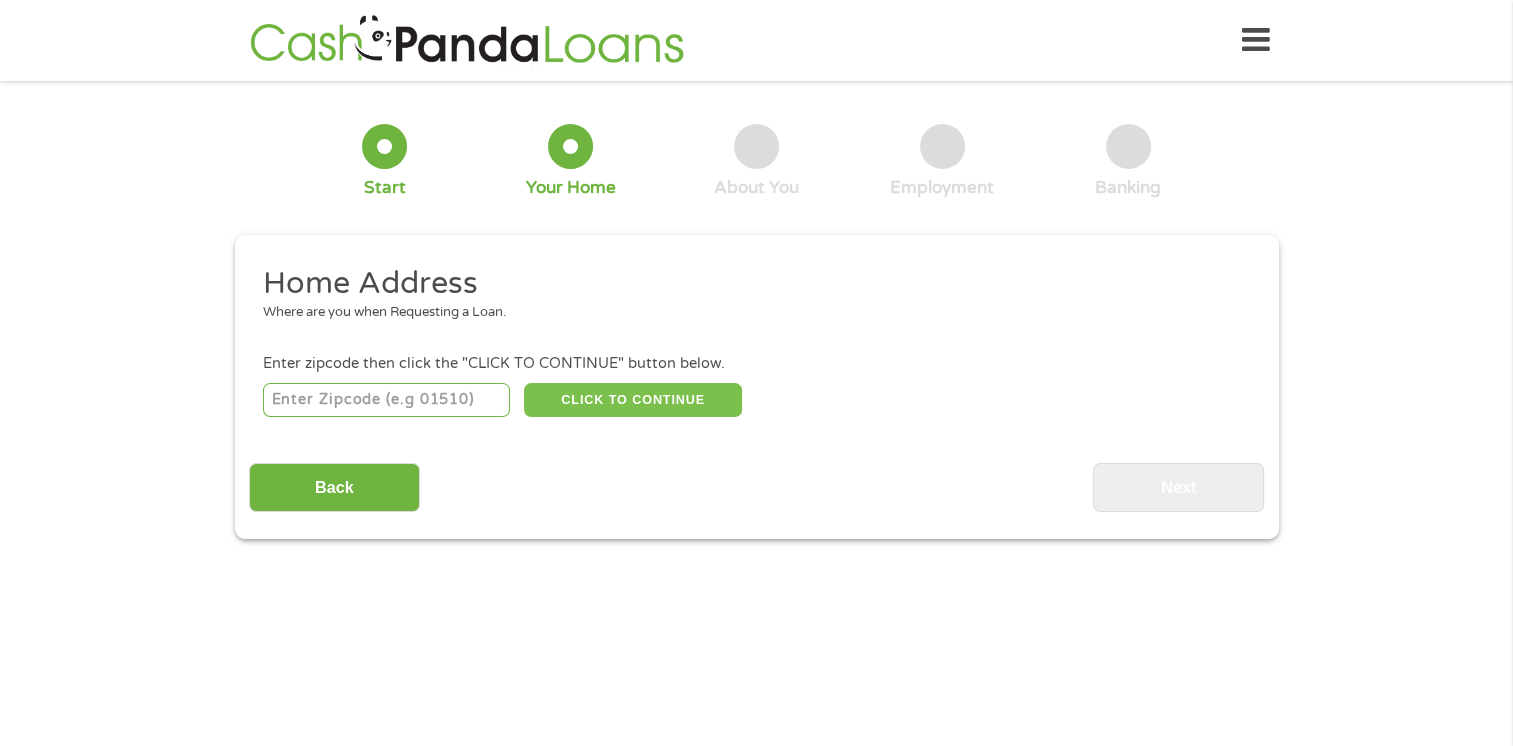 drag, startPoint x: 558, startPoint y: 405, endPoint x: 594, endPoint y: 397, distance: 36.878178 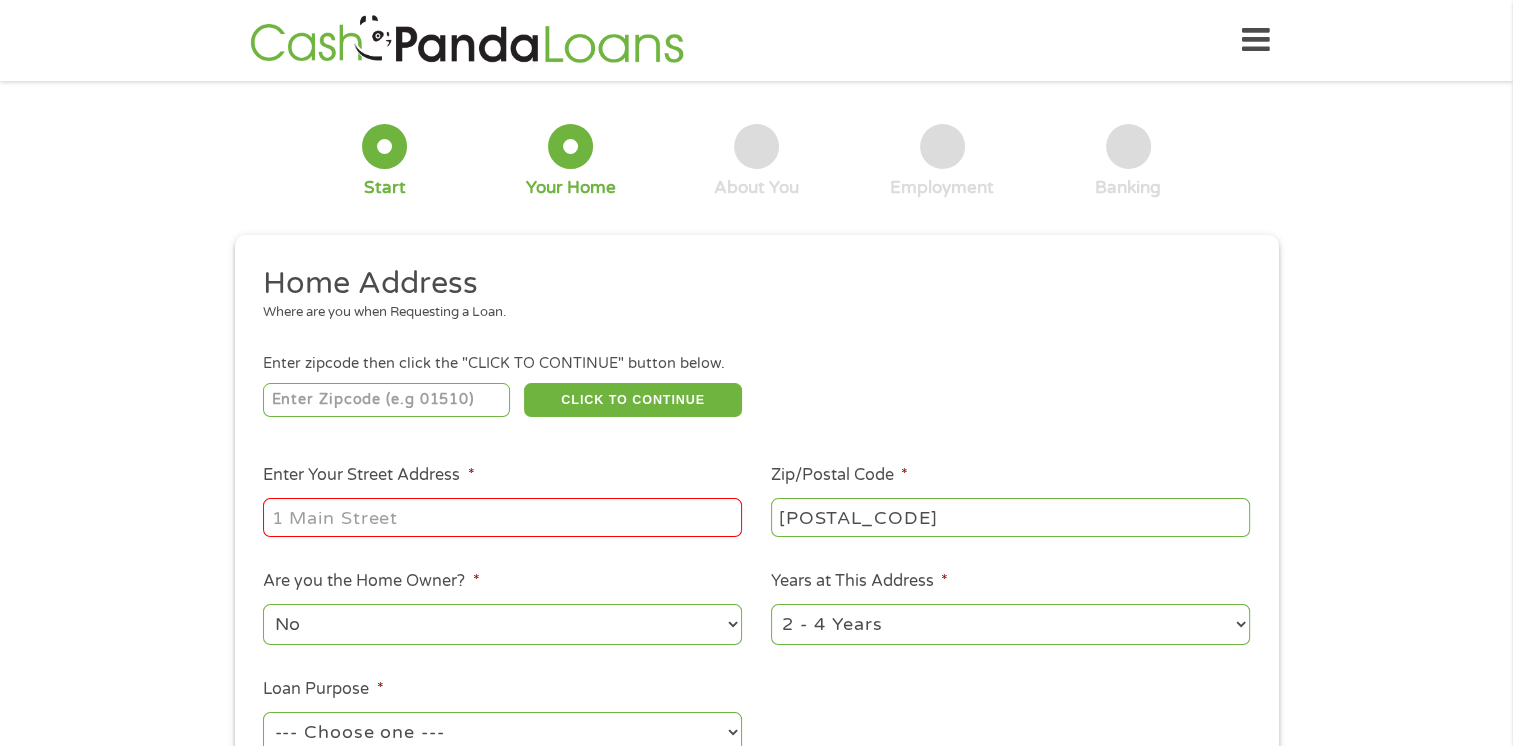 click on "Enter Your Street Address *" at bounding box center [502, 517] 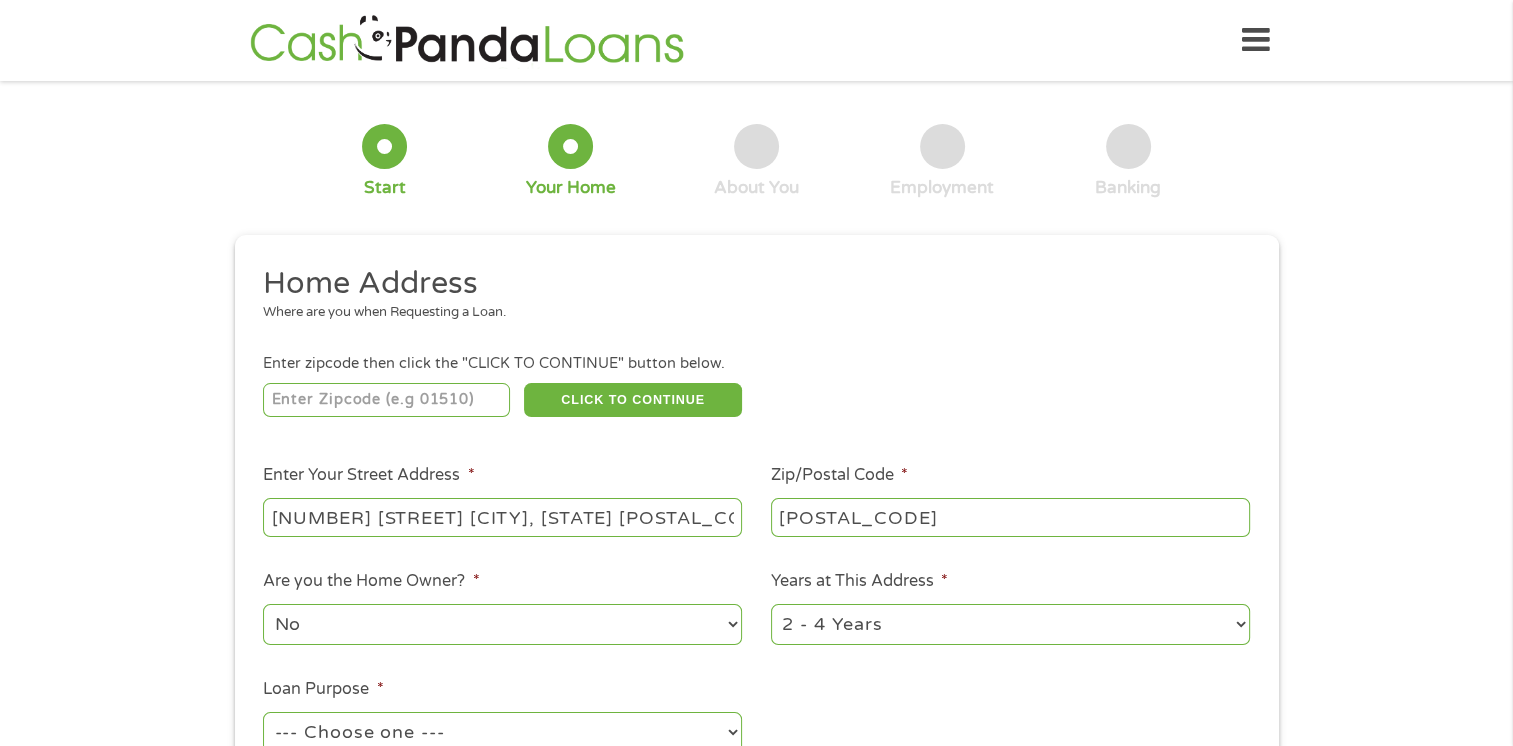 click on "[NUMBER] [STREET] [CITY], [STATE] [POSTAL_CODE]" at bounding box center [502, 517] 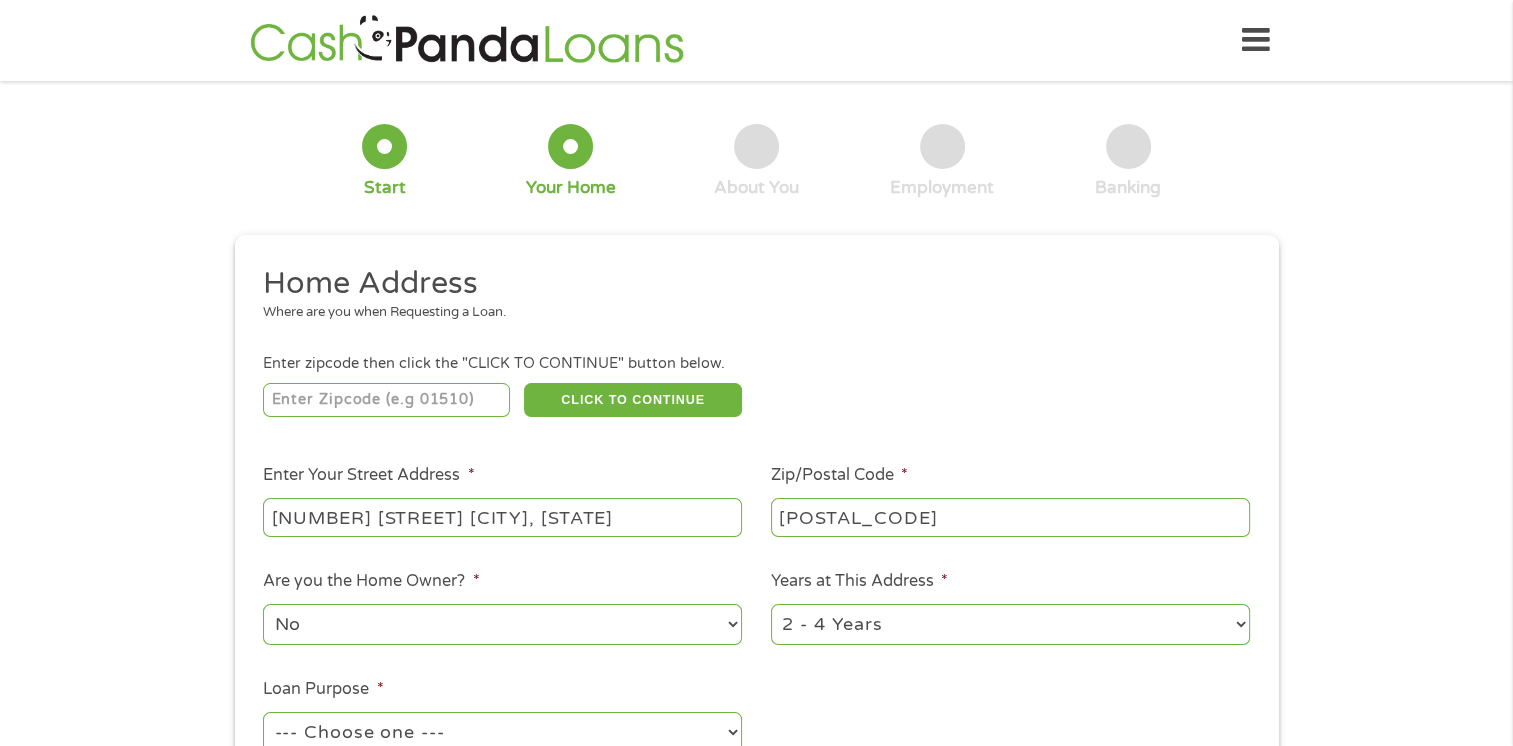 type on "[NUMBER] [STREET] [CITY], [STATE]" 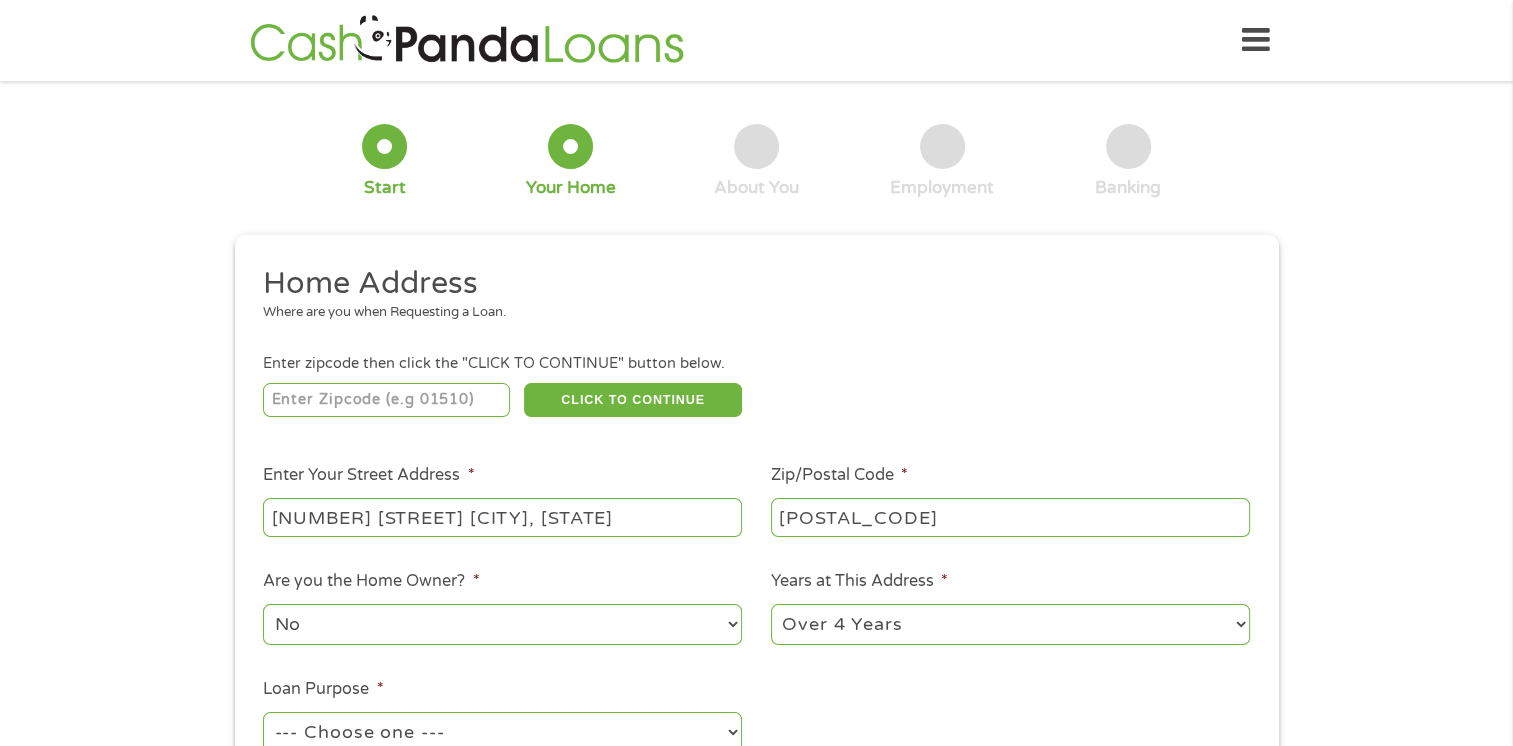 click on "1 Year or less 1 - 2 Years 2 - 4 Years Over 4 Years" at bounding box center (1010, 624) 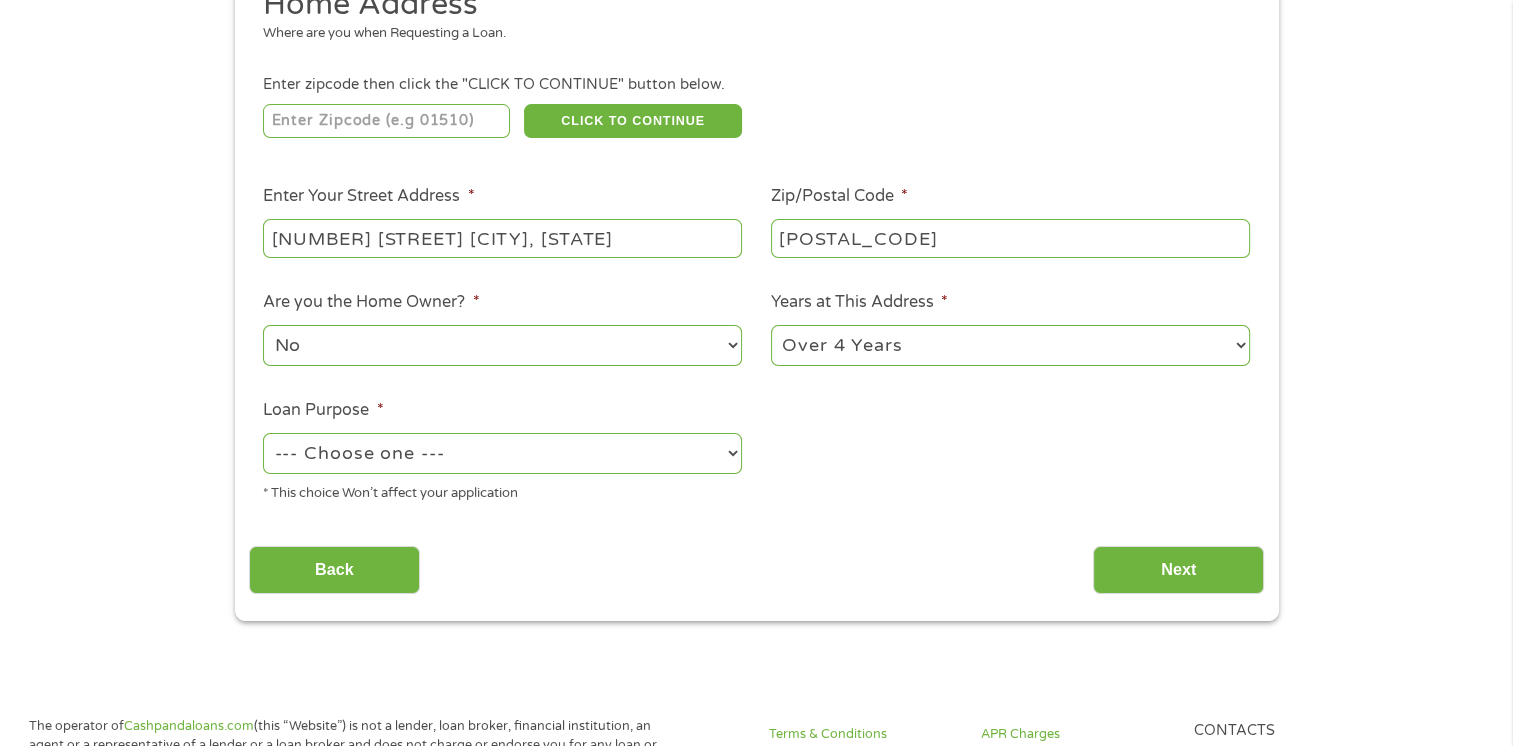 scroll, scrollTop: 280, scrollLeft: 0, axis: vertical 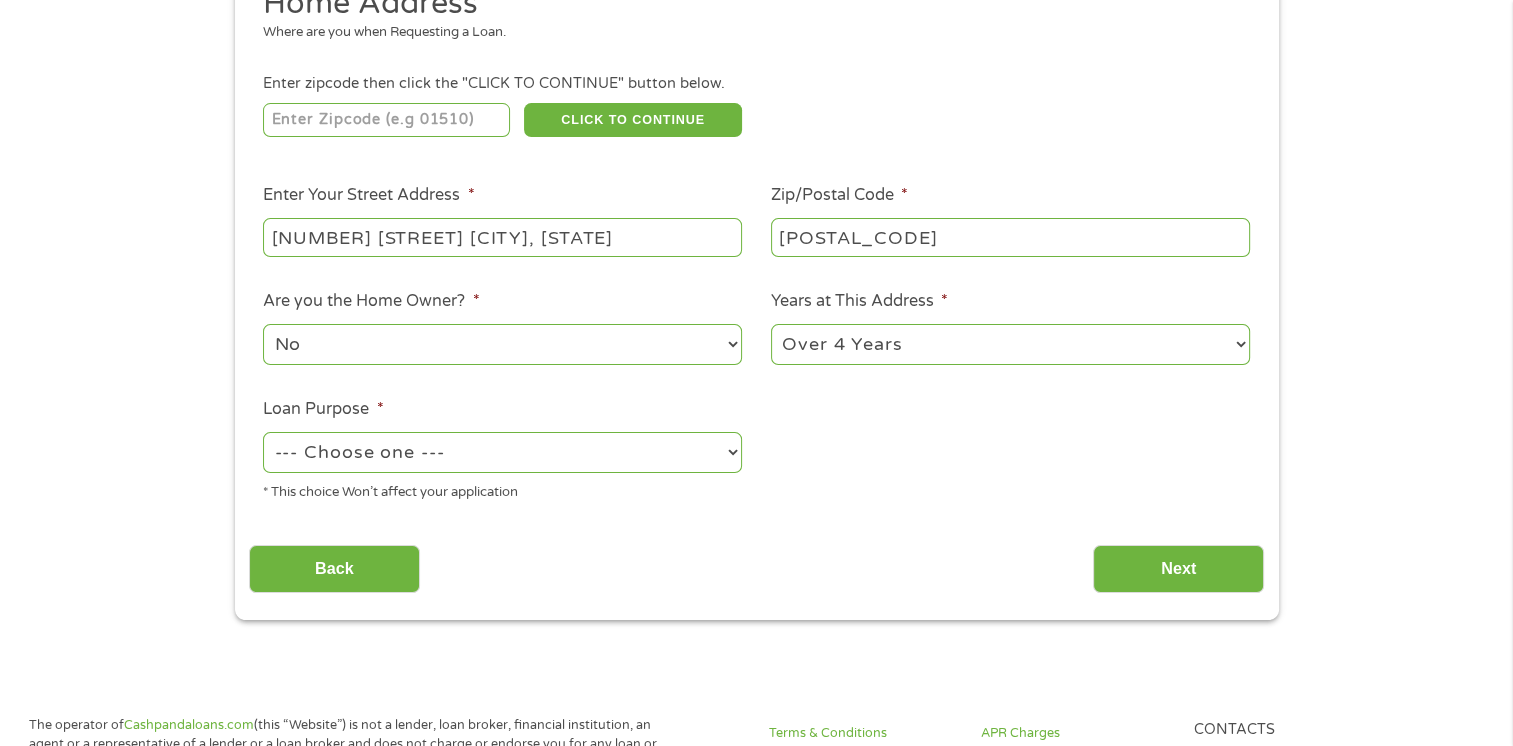 click on "--- Choose one --- Pay Bills Debt Consolidation Home Improvement Major Purchase Car Loan Short Term Cash Medical Expenses Other" at bounding box center [502, 452] 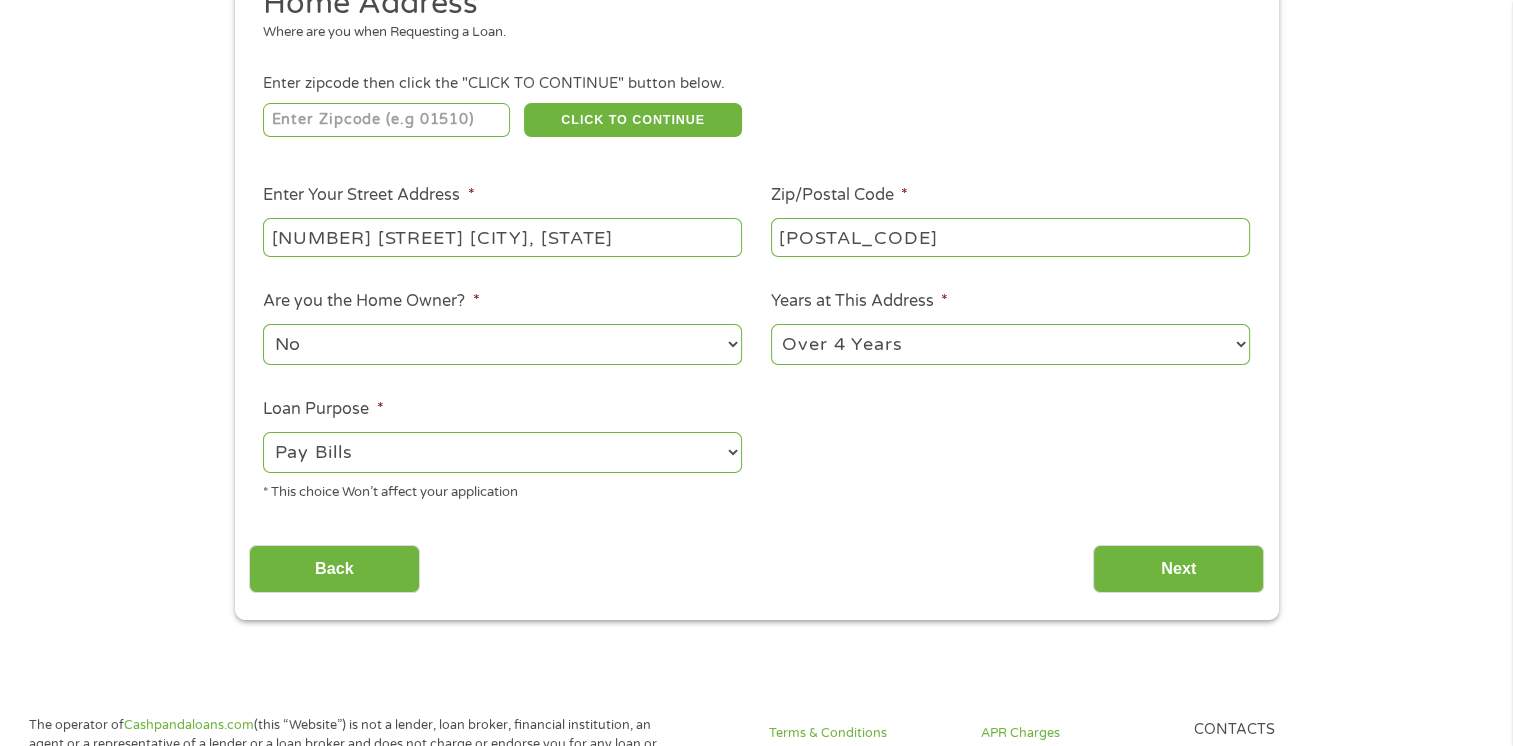 click on "--- Choose one --- Pay Bills Debt Consolidation Home Improvement Major Purchase Car Loan Short Term Cash Medical Expenses Other" at bounding box center [502, 452] 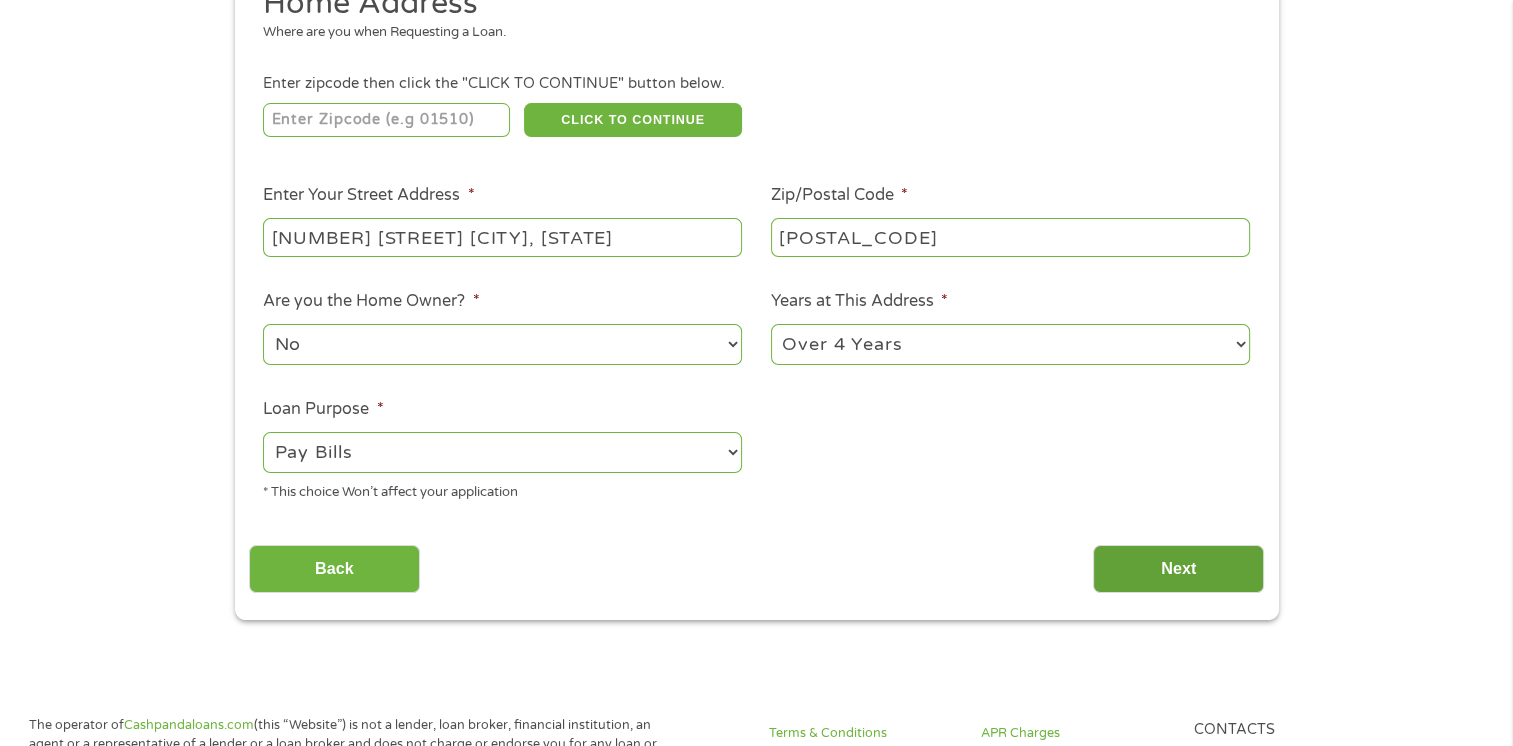 click on "Next" at bounding box center [1178, 569] 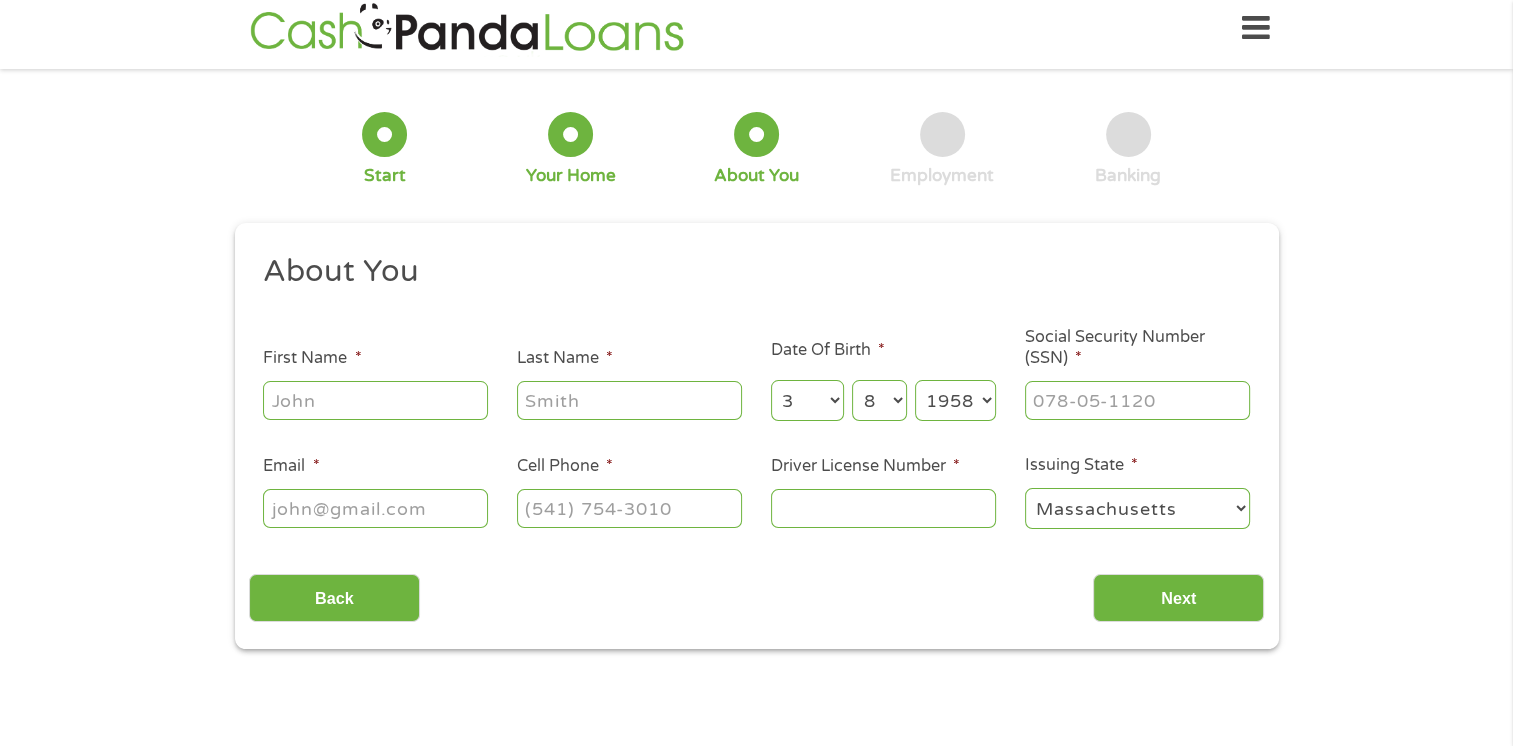 scroll, scrollTop: 0, scrollLeft: 0, axis: both 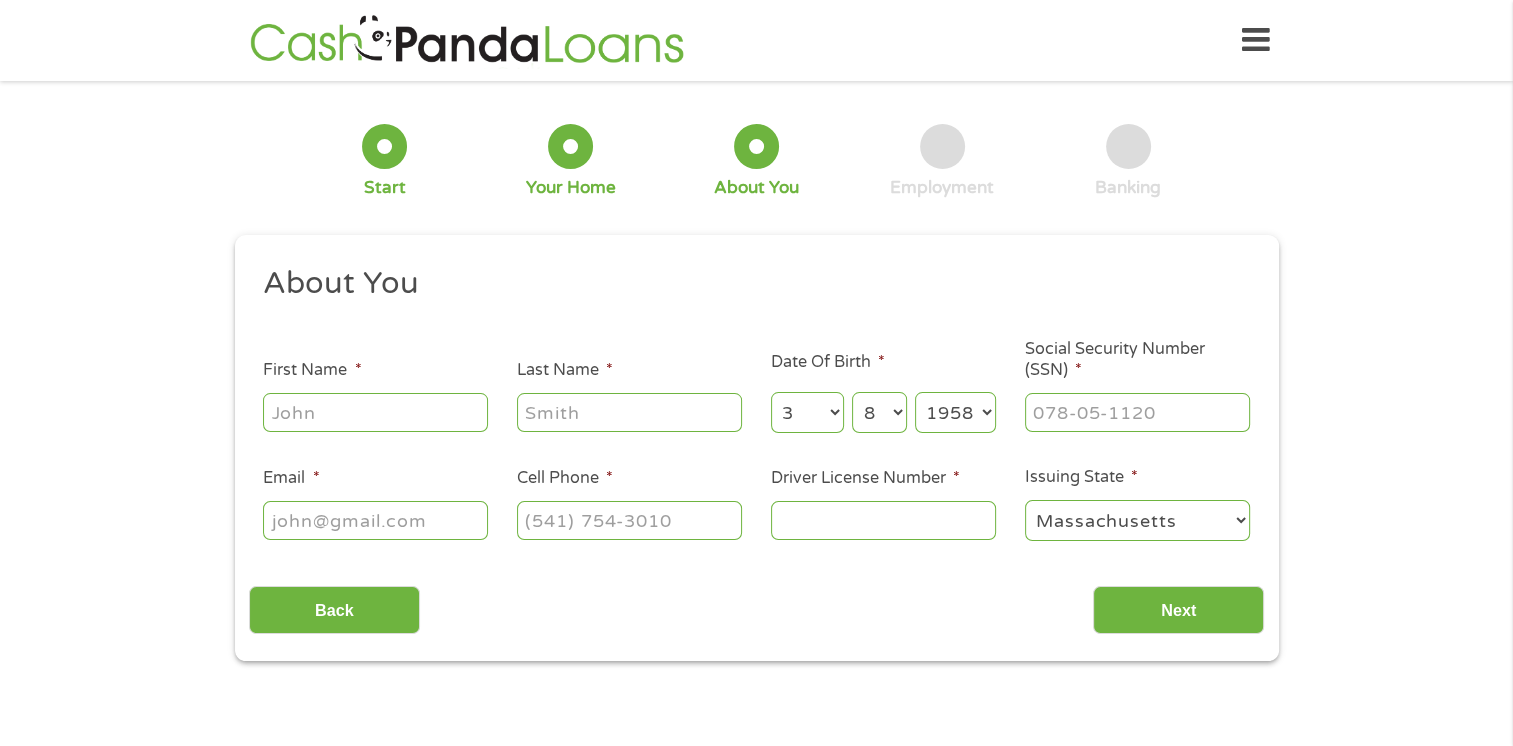 click on "First Name *" at bounding box center [375, 412] 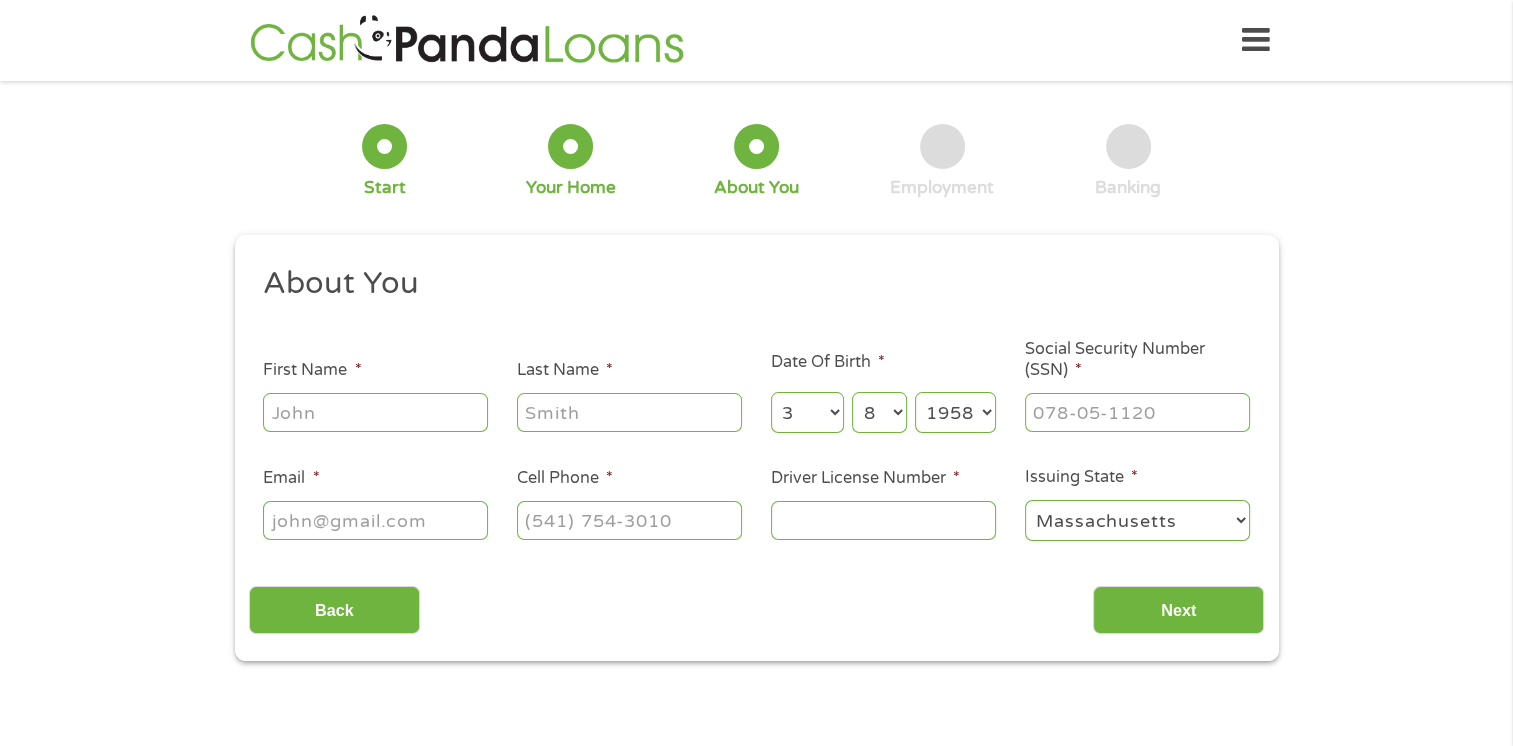 type on "[FIRST]" 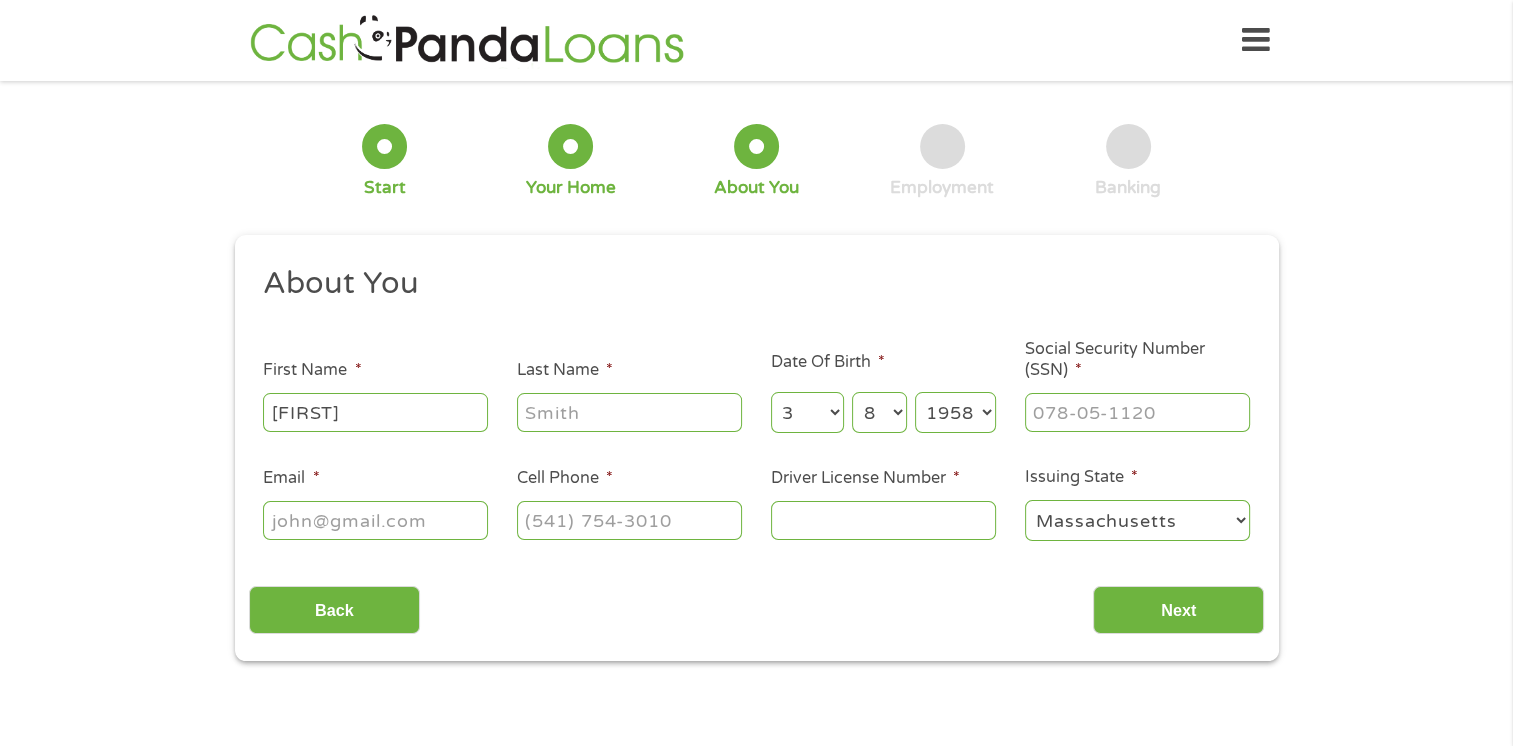 type on "[LAST]" 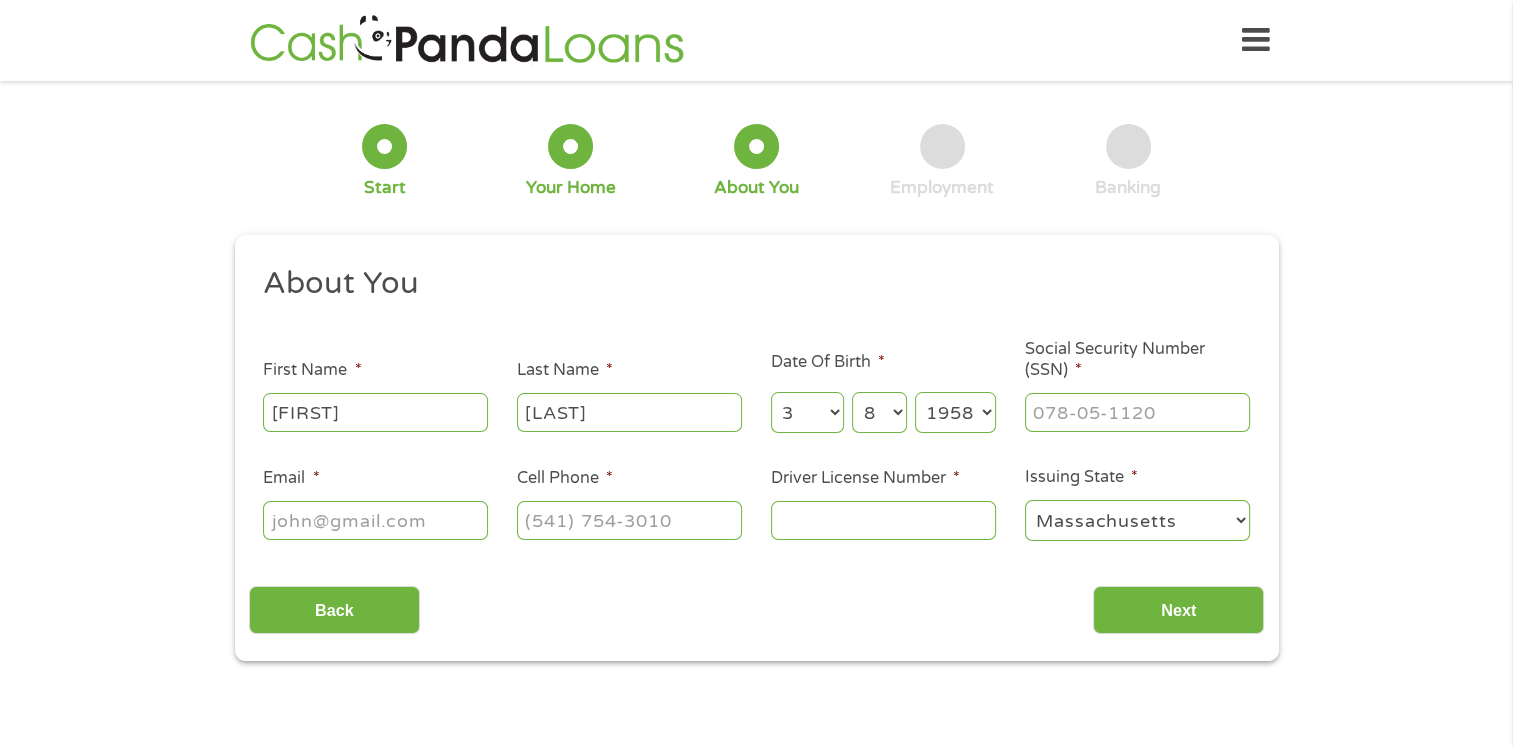 type on "[EMAIL]" 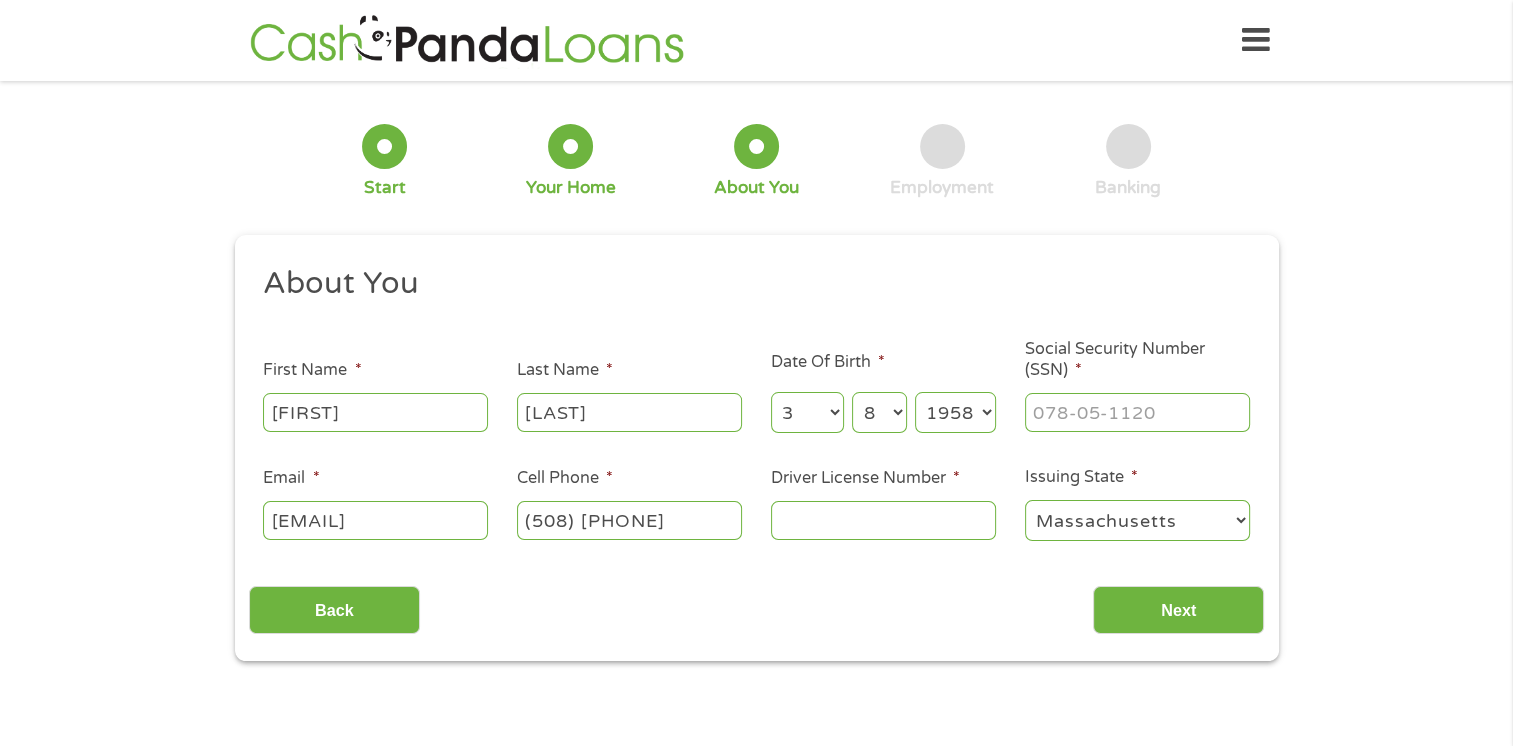 type on "(508) [PHONE]" 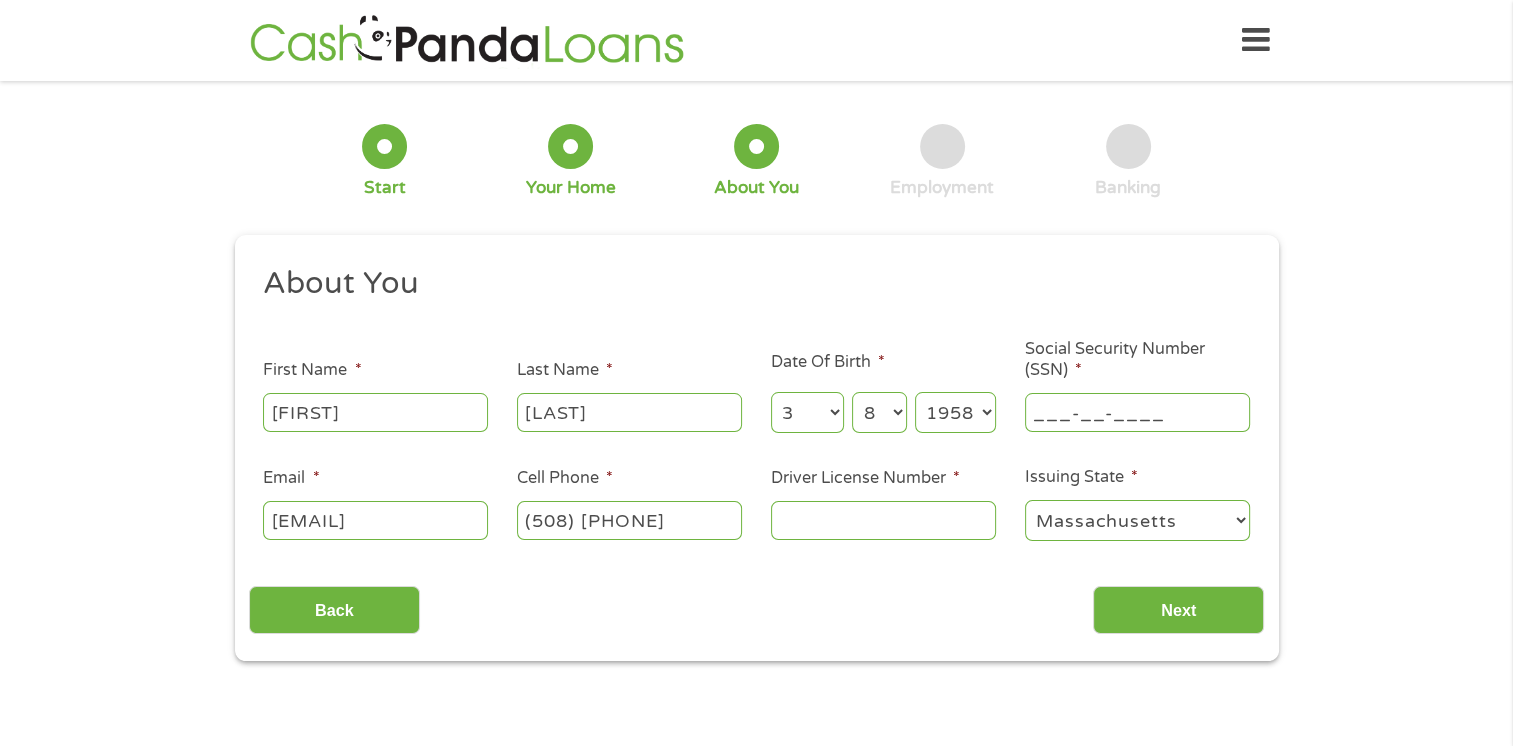 click on "___-__-____" at bounding box center [1137, 412] 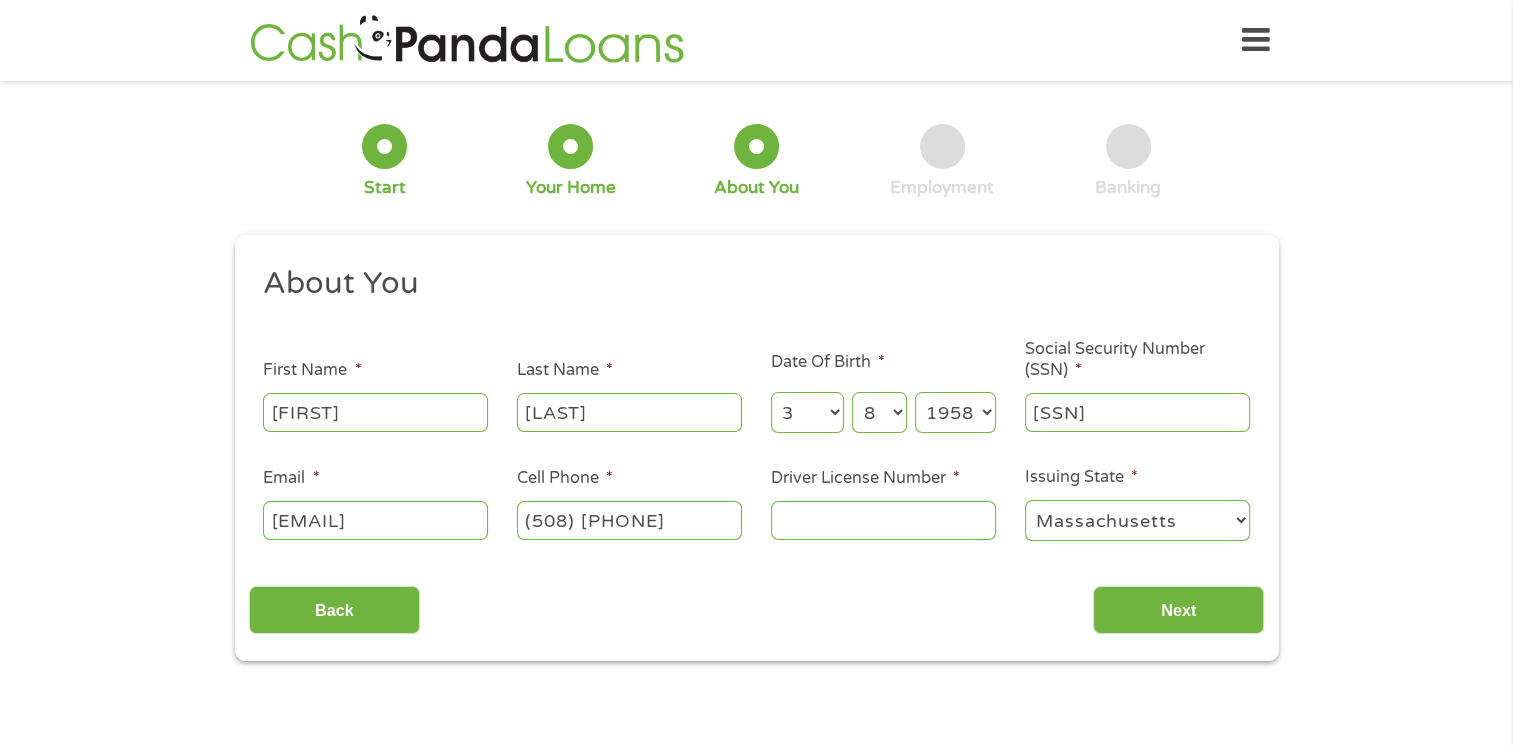 type on "[SSN]" 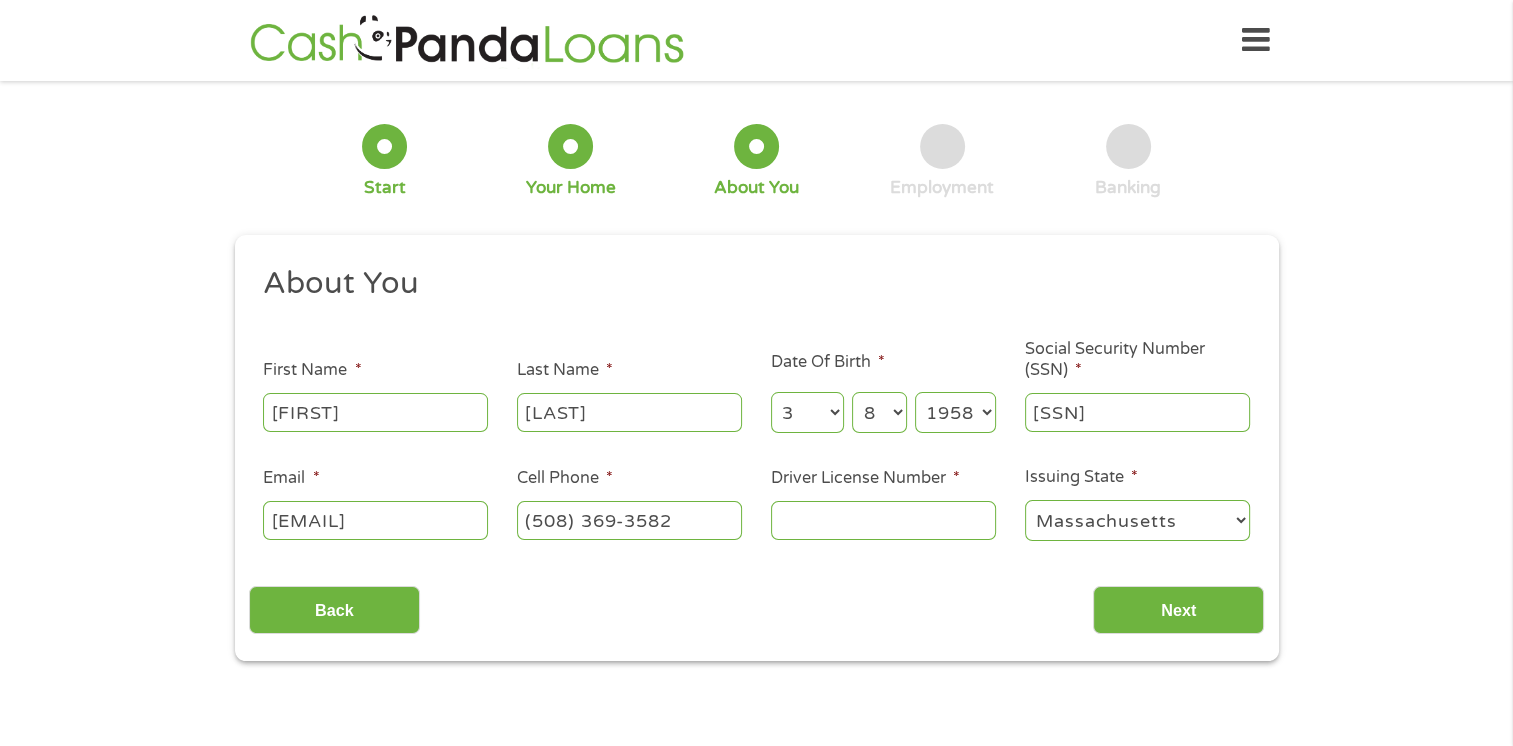 type on "(508) [PHONE]" 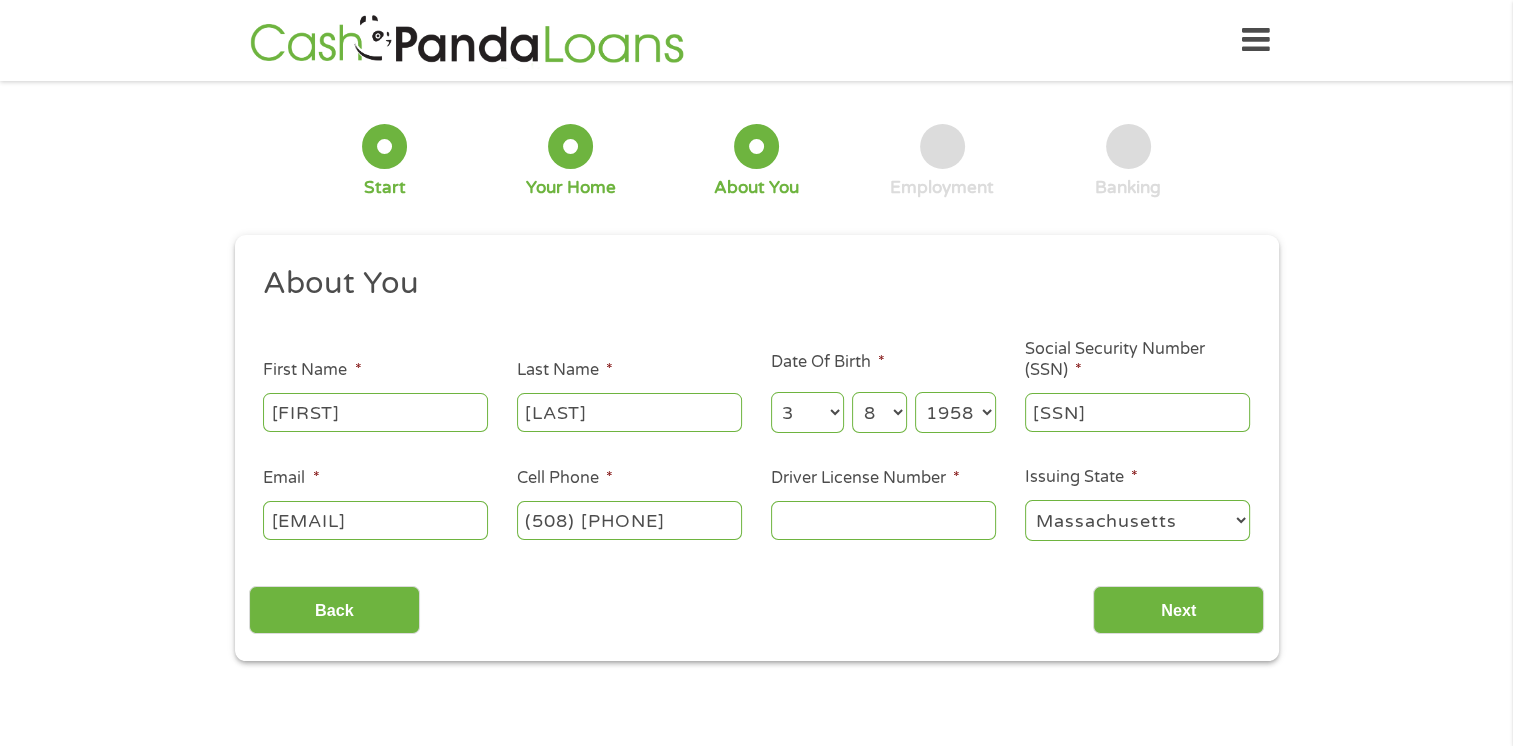 click on "Driver License Number *" at bounding box center (883, 520) 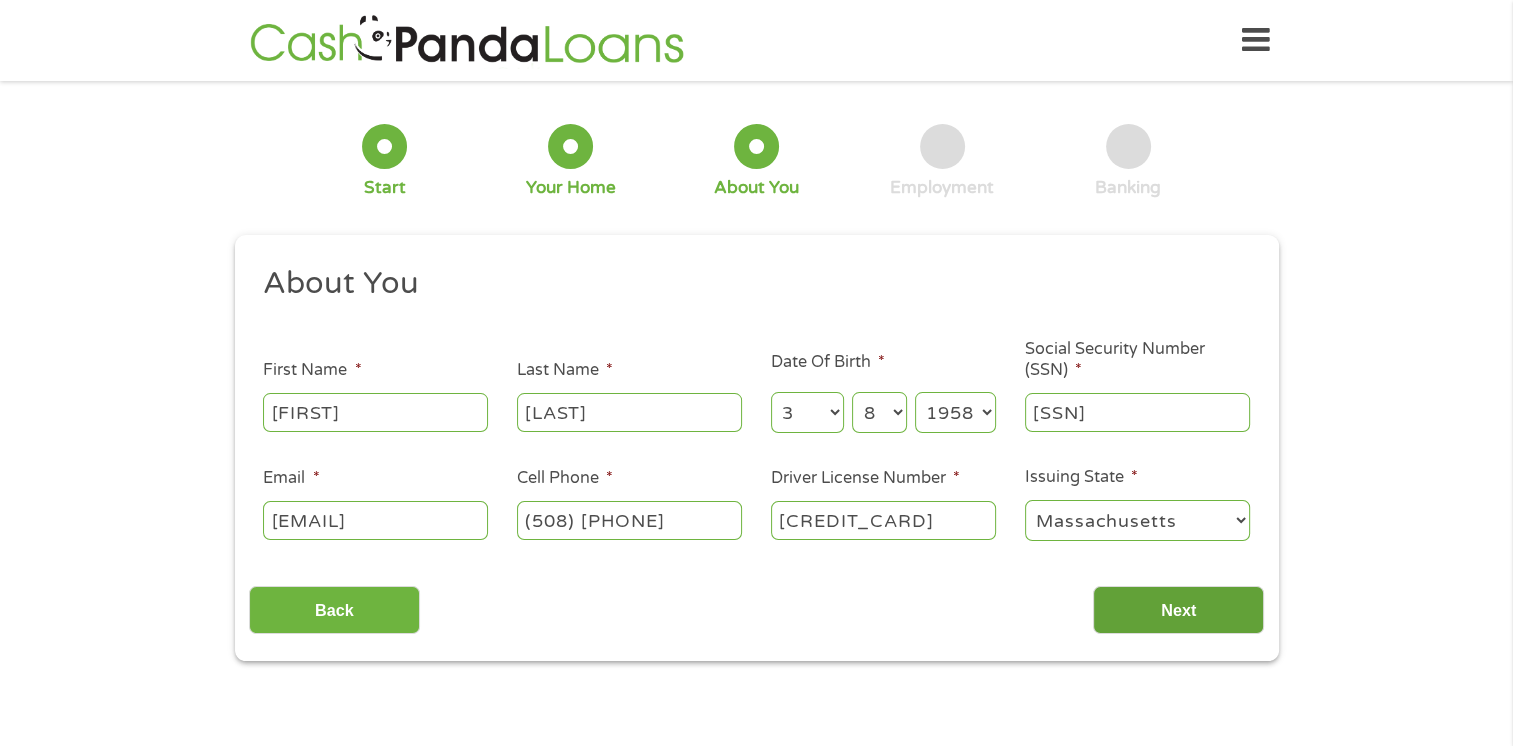 type on "[CREDIT_CARD]" 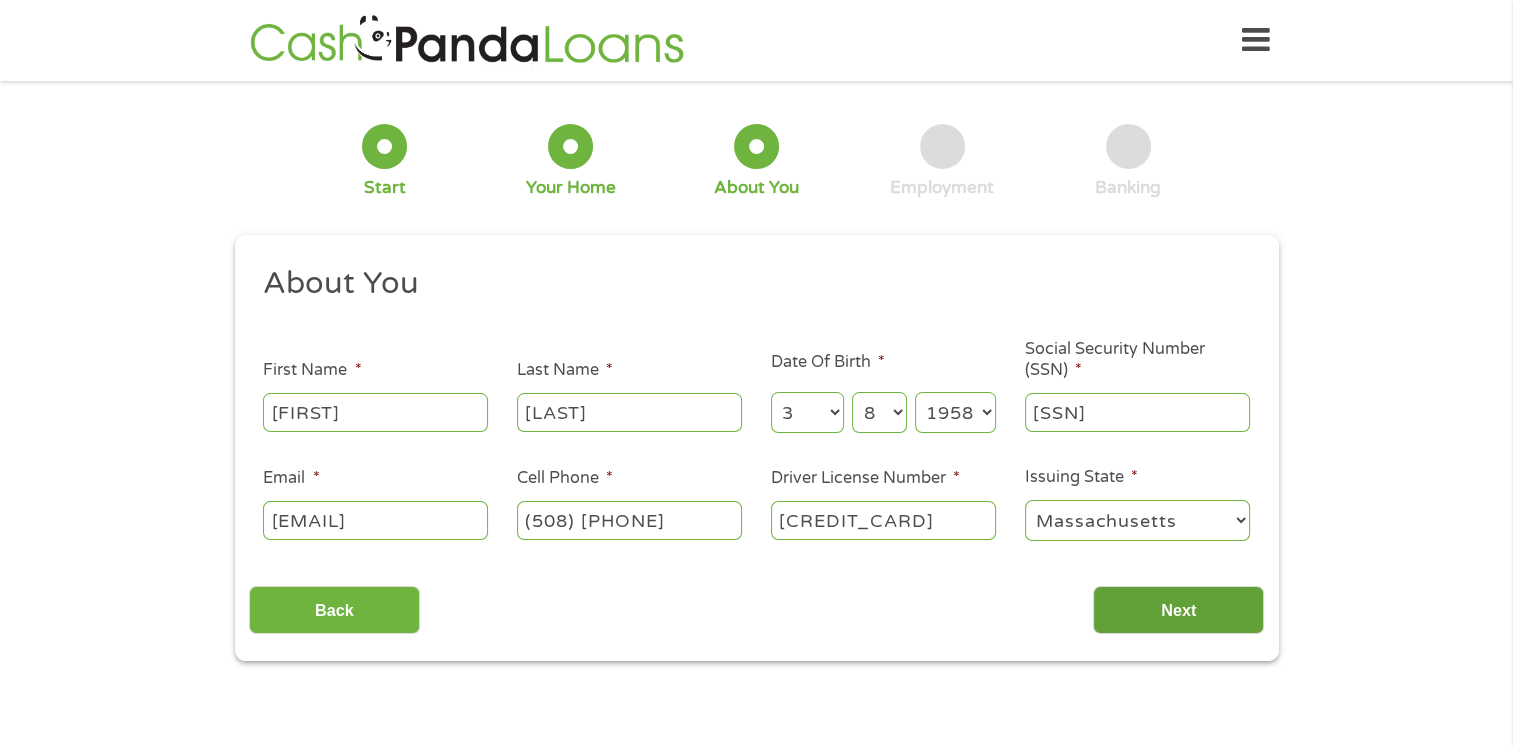 scroll, scrollTop: 8, scrollLeft: 8, axis: both 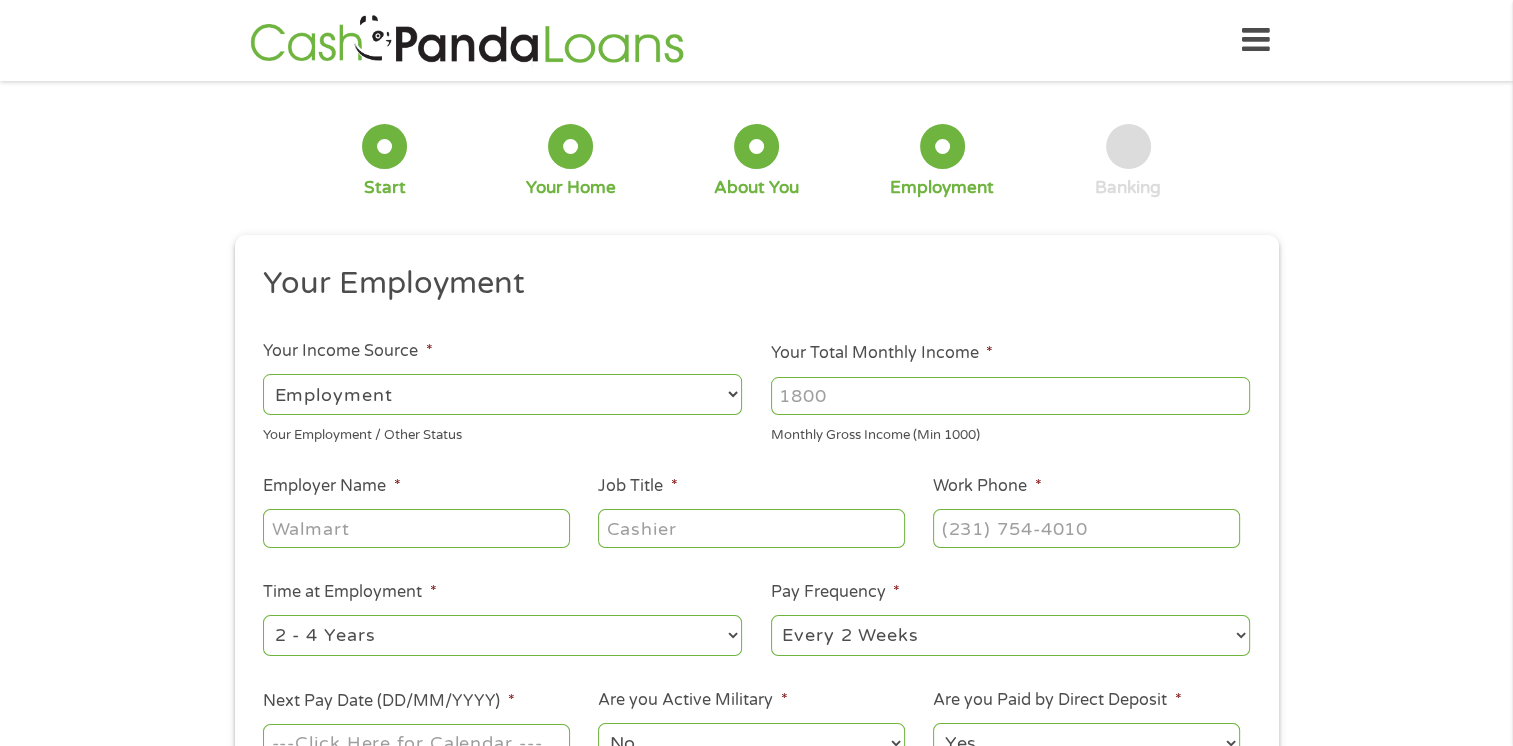 click on "--- Choose one --- Employment Self Employed Benefits" at bounding box center (502, 394) 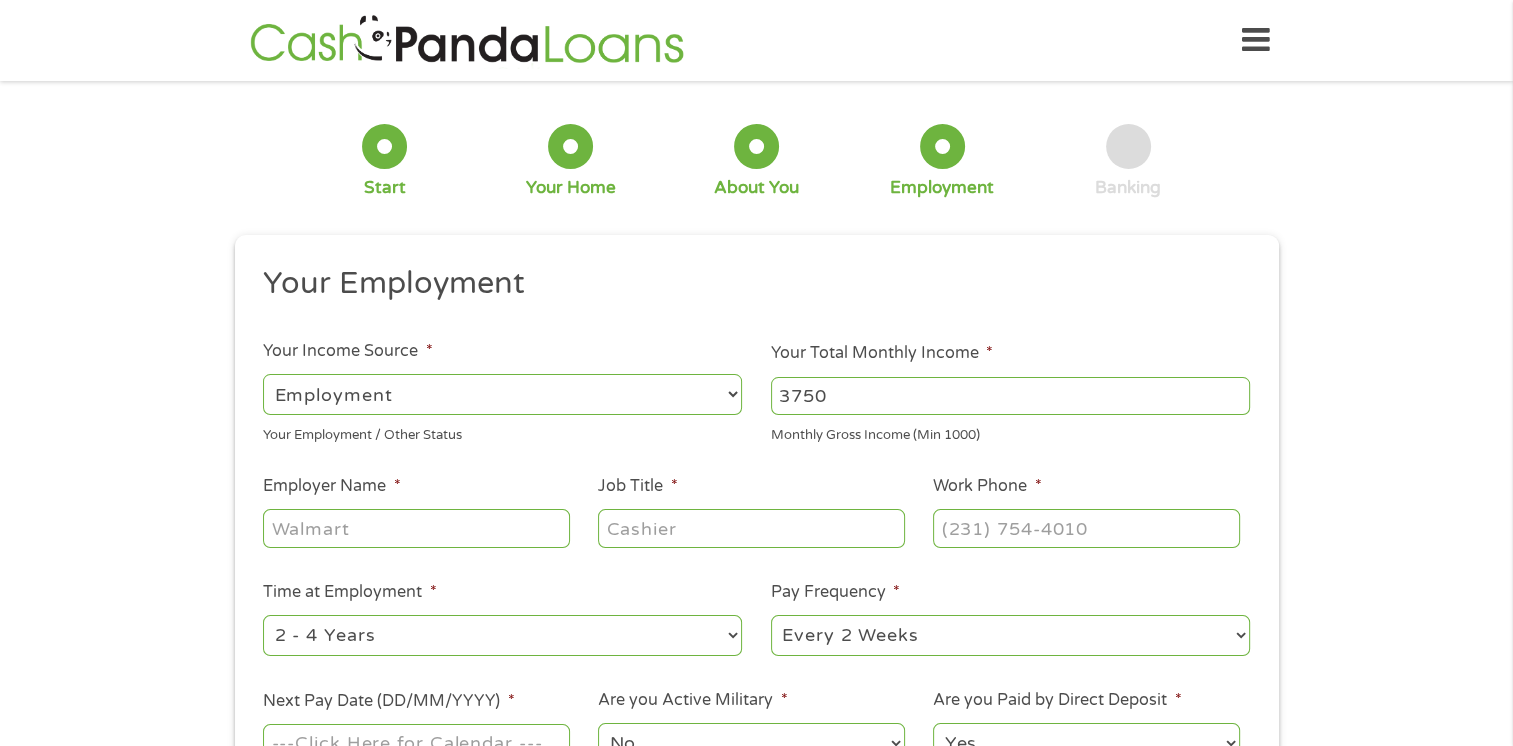 type on "3750" 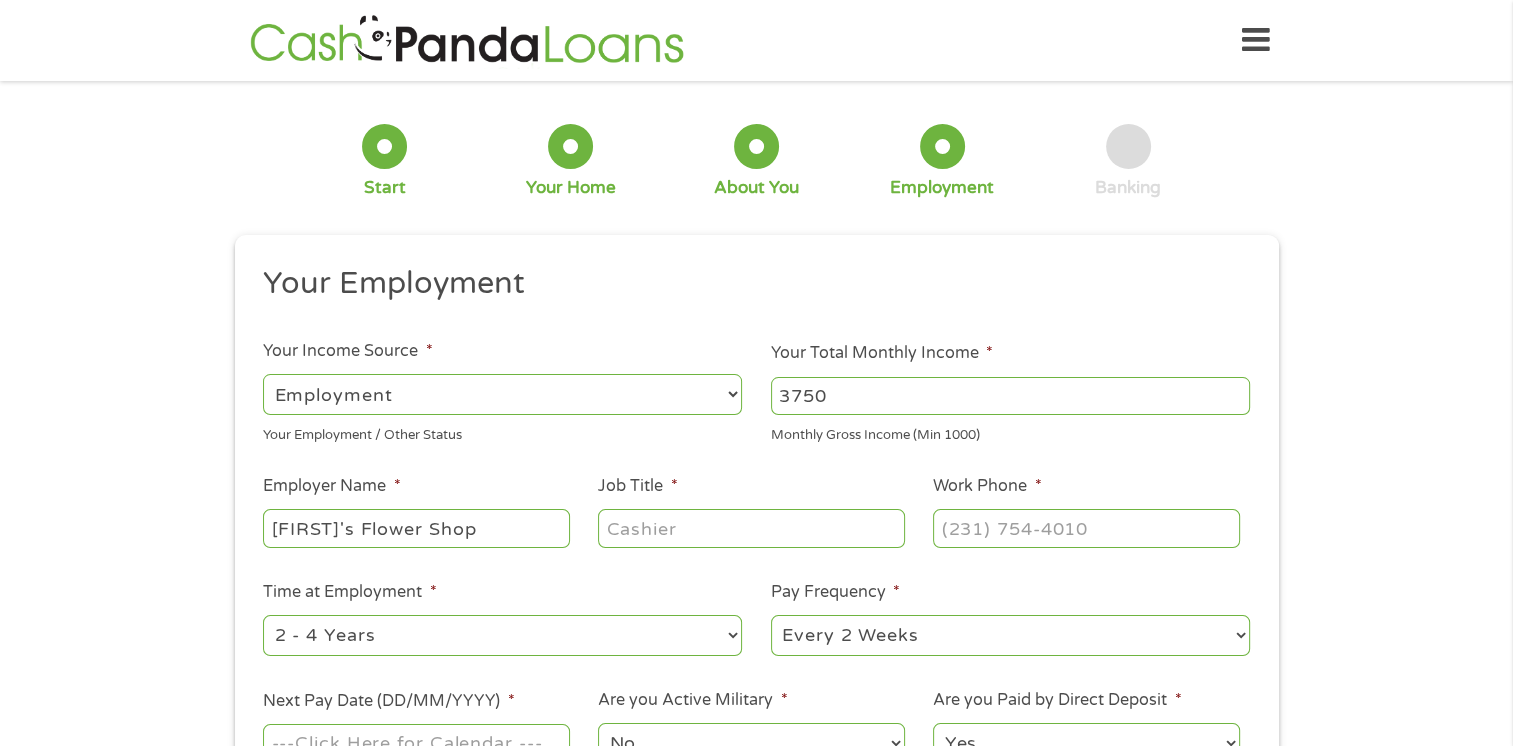click on "Job Title *" at bounding box center (751, 528) 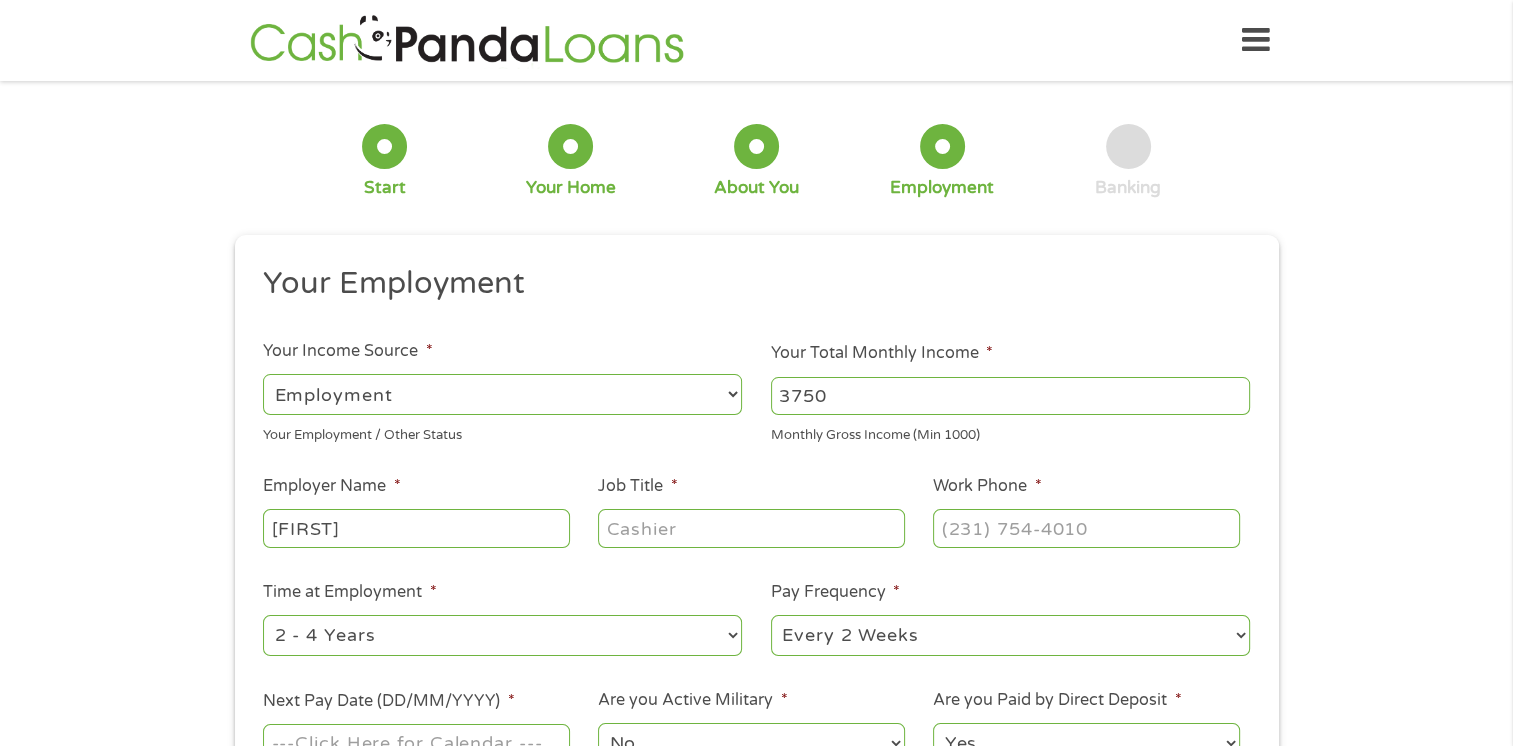 click on "[FIRST]" at bounding box center [416, 528] 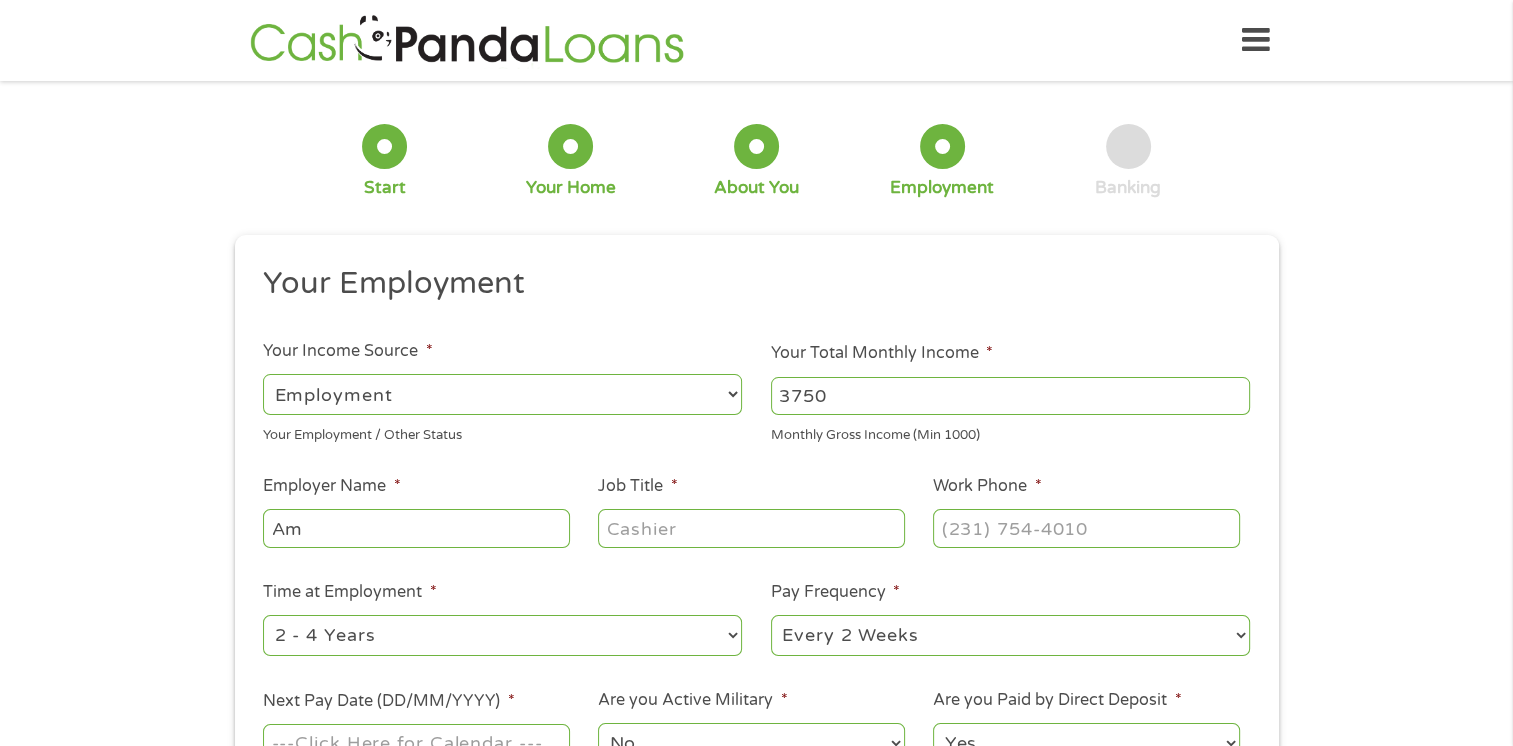 type on "A" 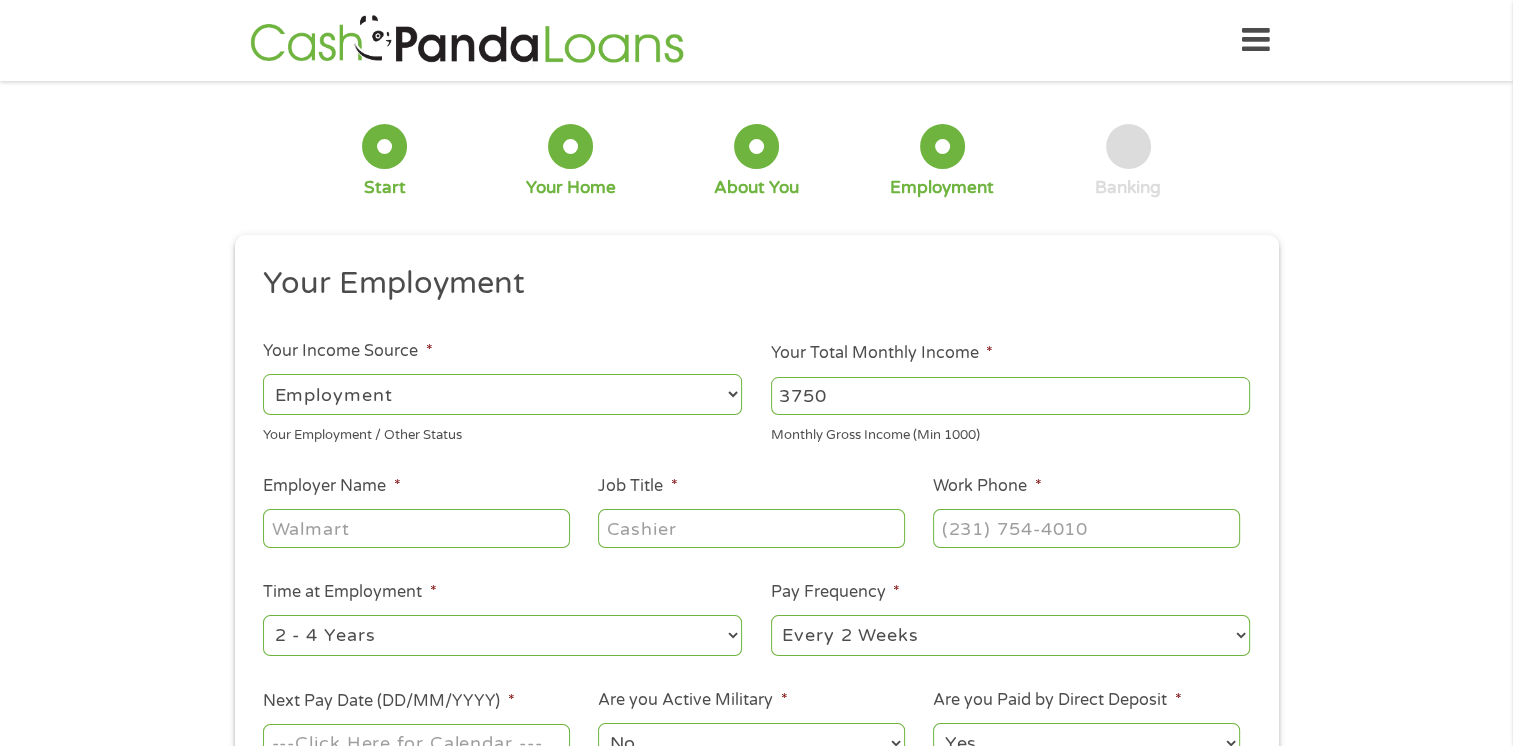 click on "Employer Name *" at bounding box center [416, 528] 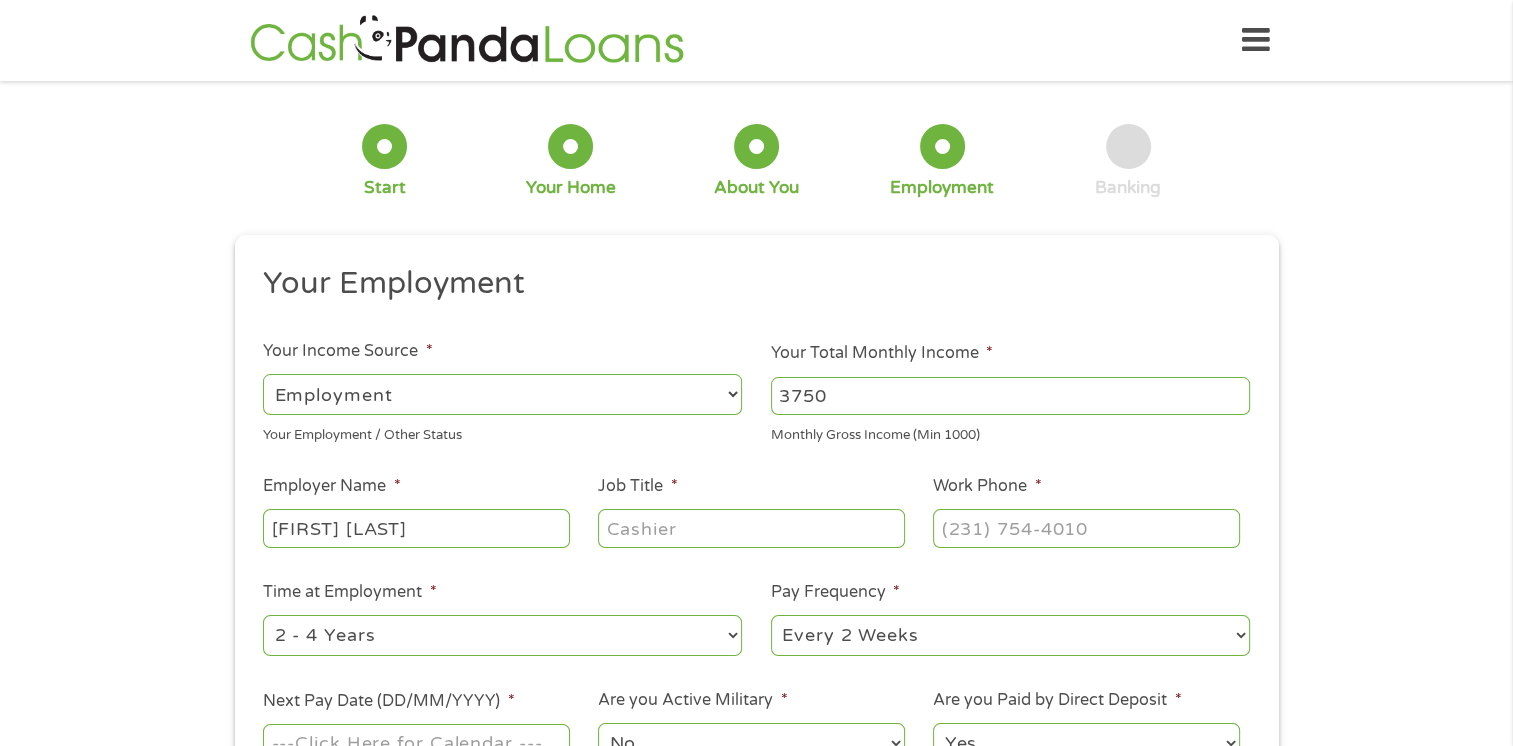 type on "[FIRST] [LAST]" 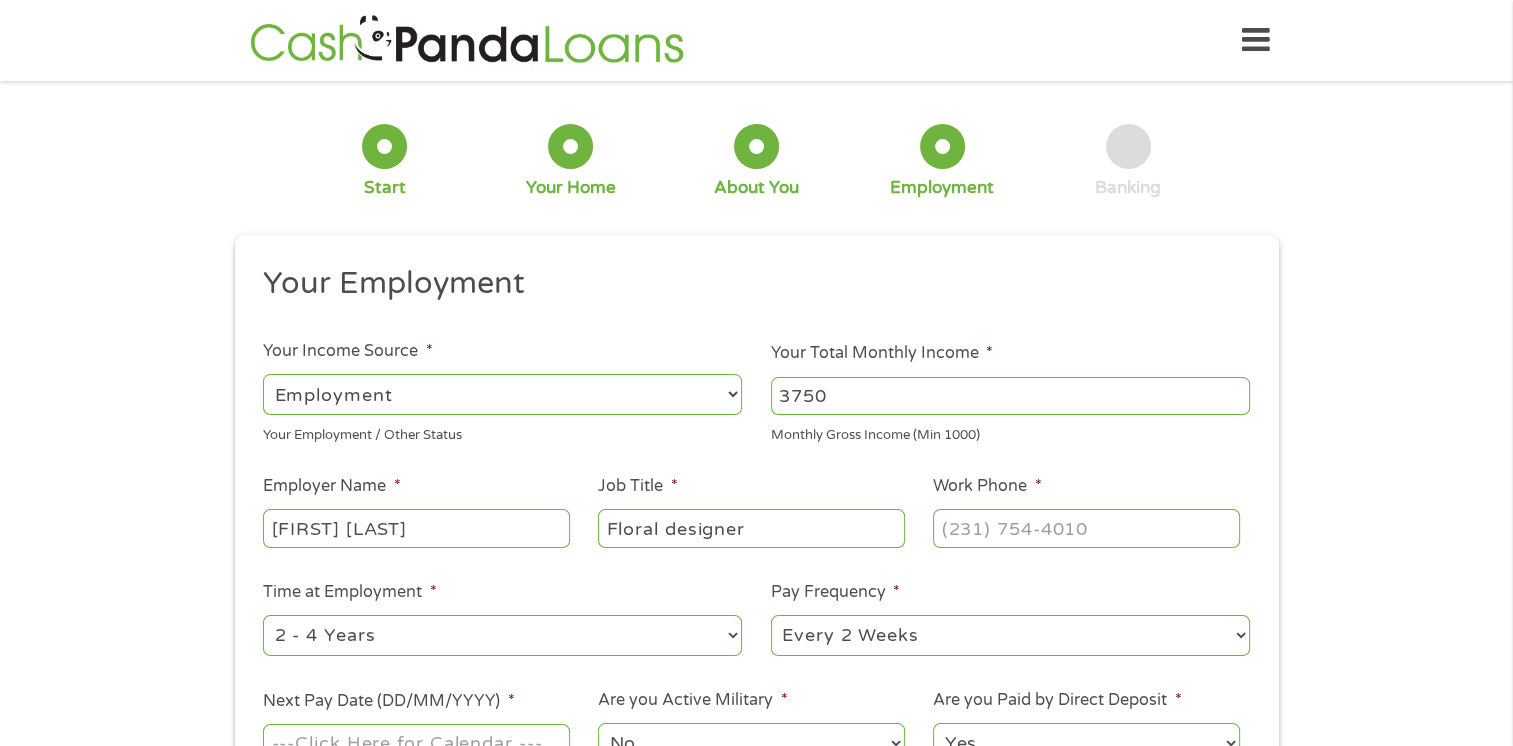 type on "Floral designer" 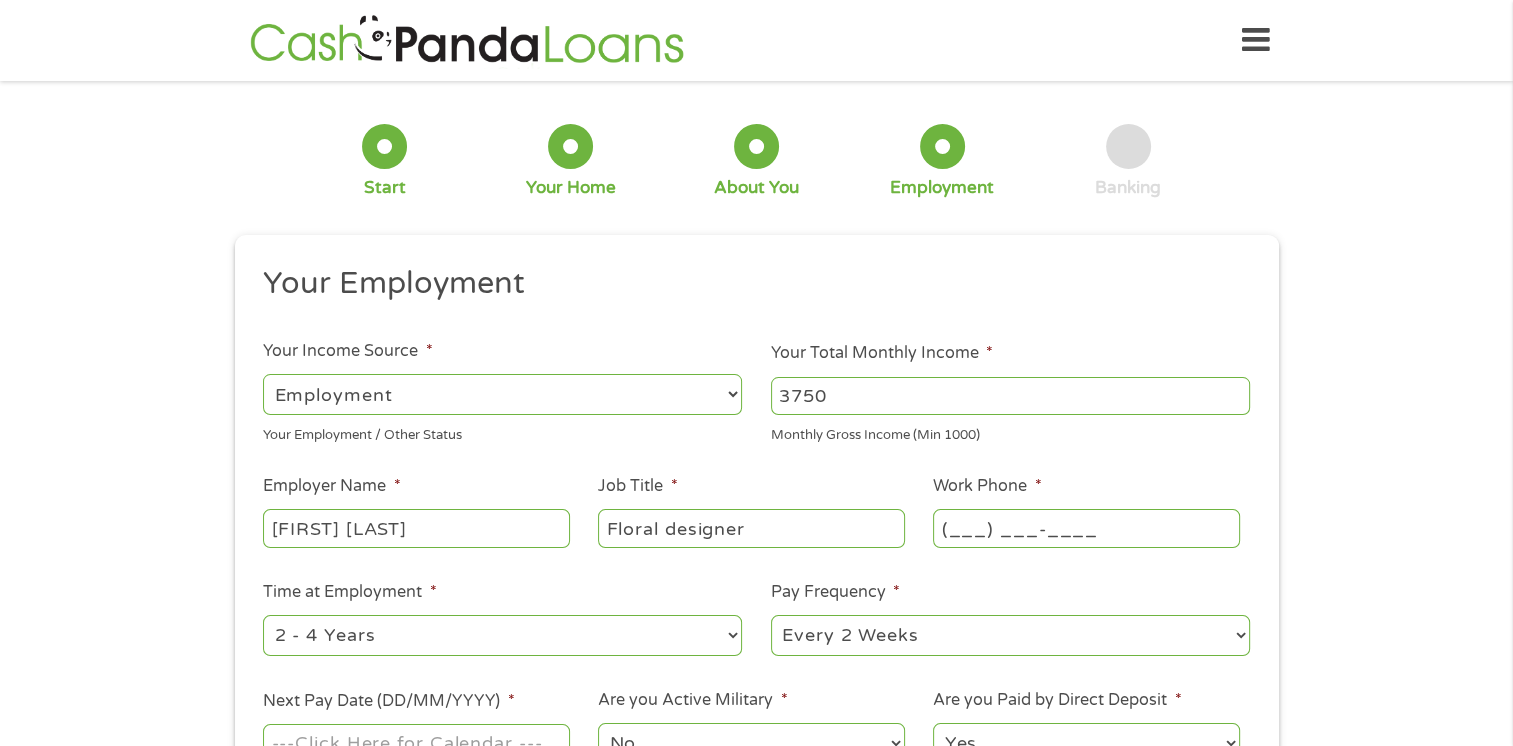 click on "(___) ___-____" at bounding box center [1086, 528] 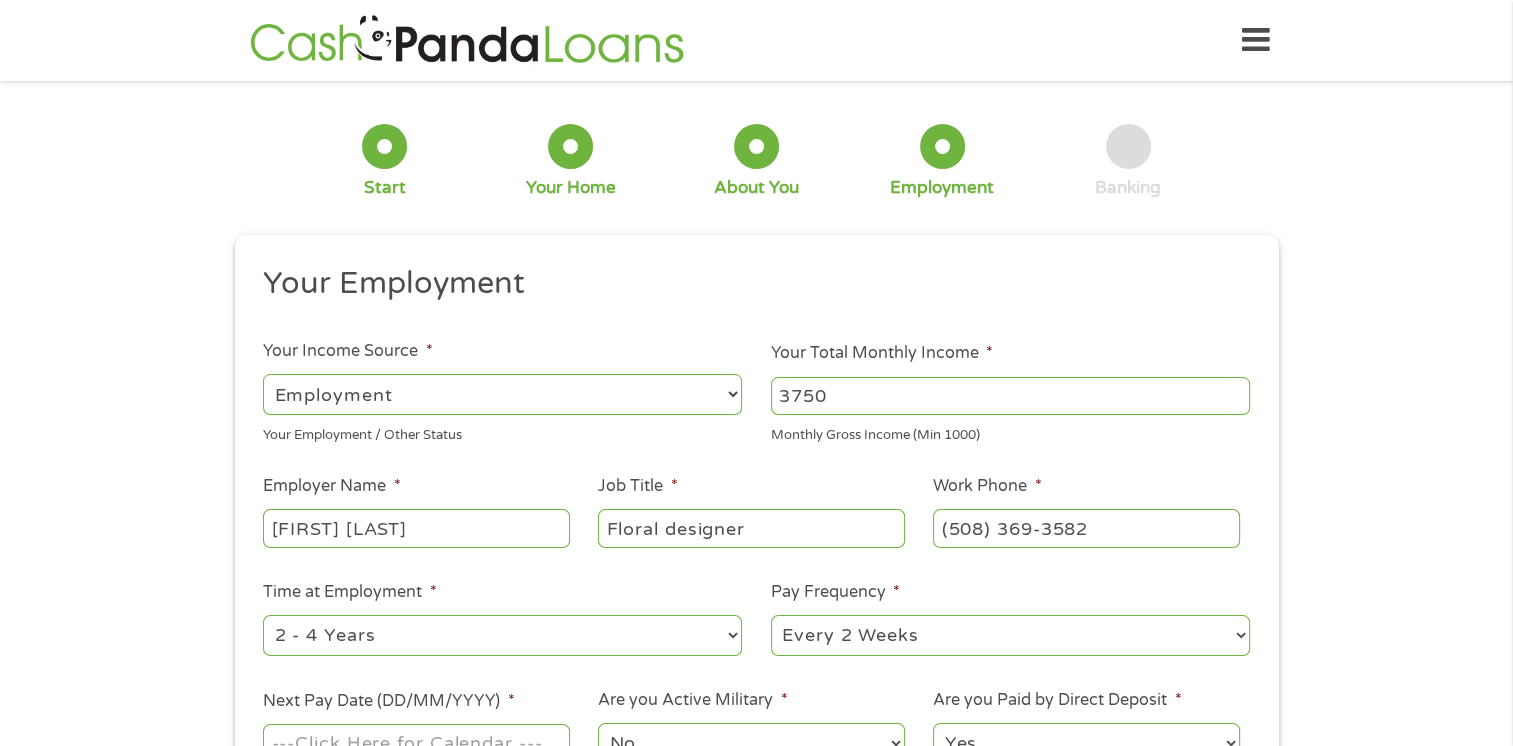 type on "(508) [PHONE]" 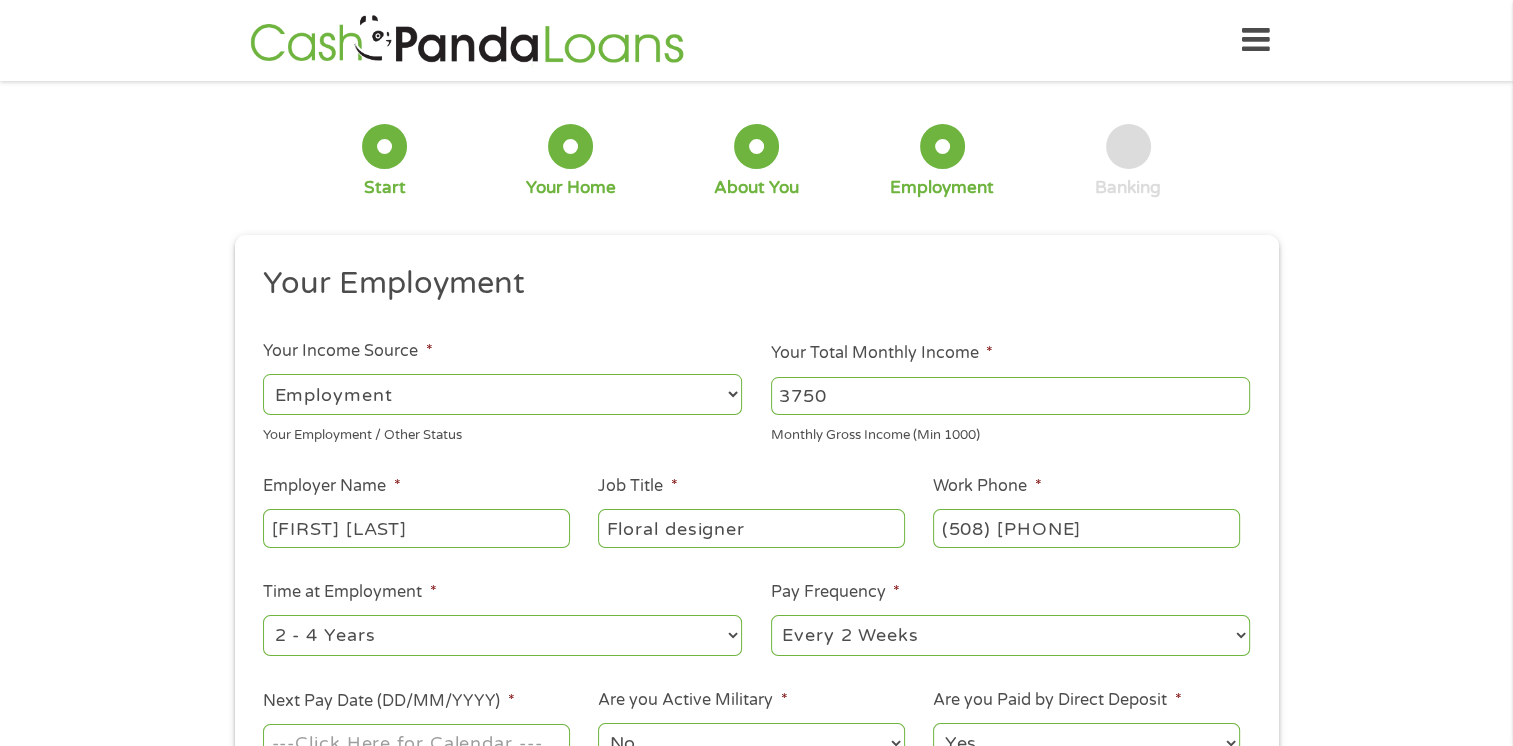 click on "--- Choose one --- 1 Year or less 1 - 2 Years 2 - 4 Years Over 4 Years" at bounding box center [502, 635] 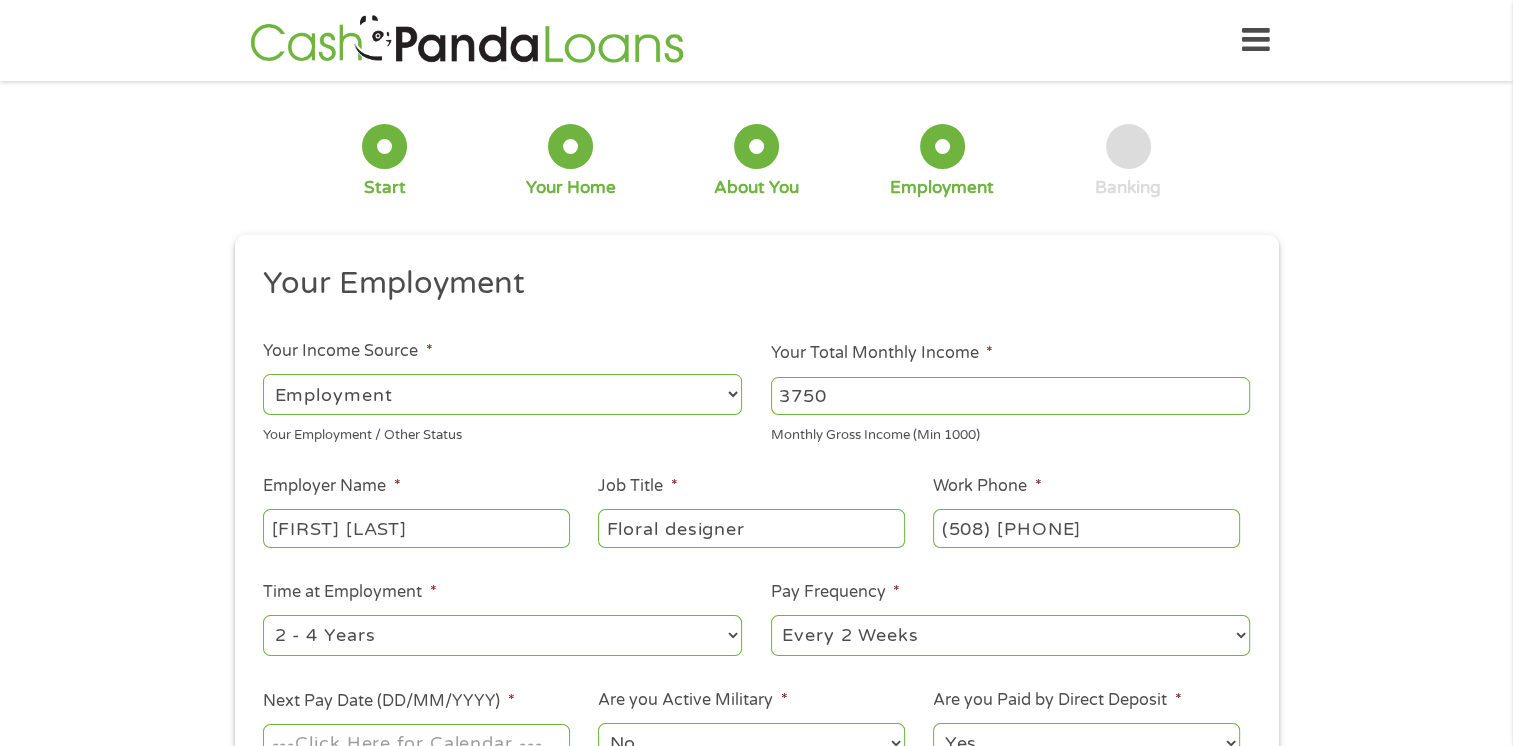 select on "60months" 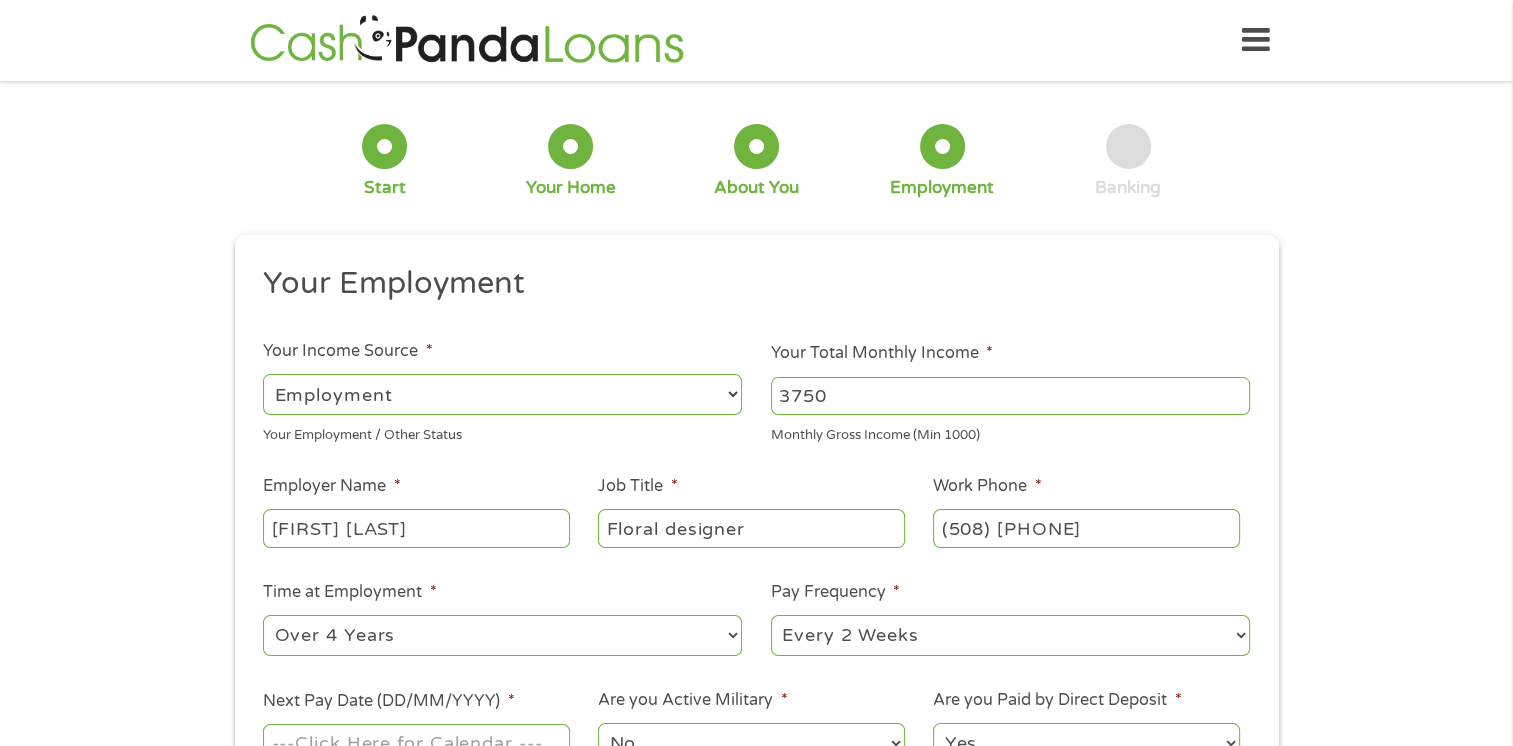 click on "--- Choose one --- 1 Year or less 1 - 2 Years 2 - 4 Years Over 4 Years" at bounding box center [502, 635] 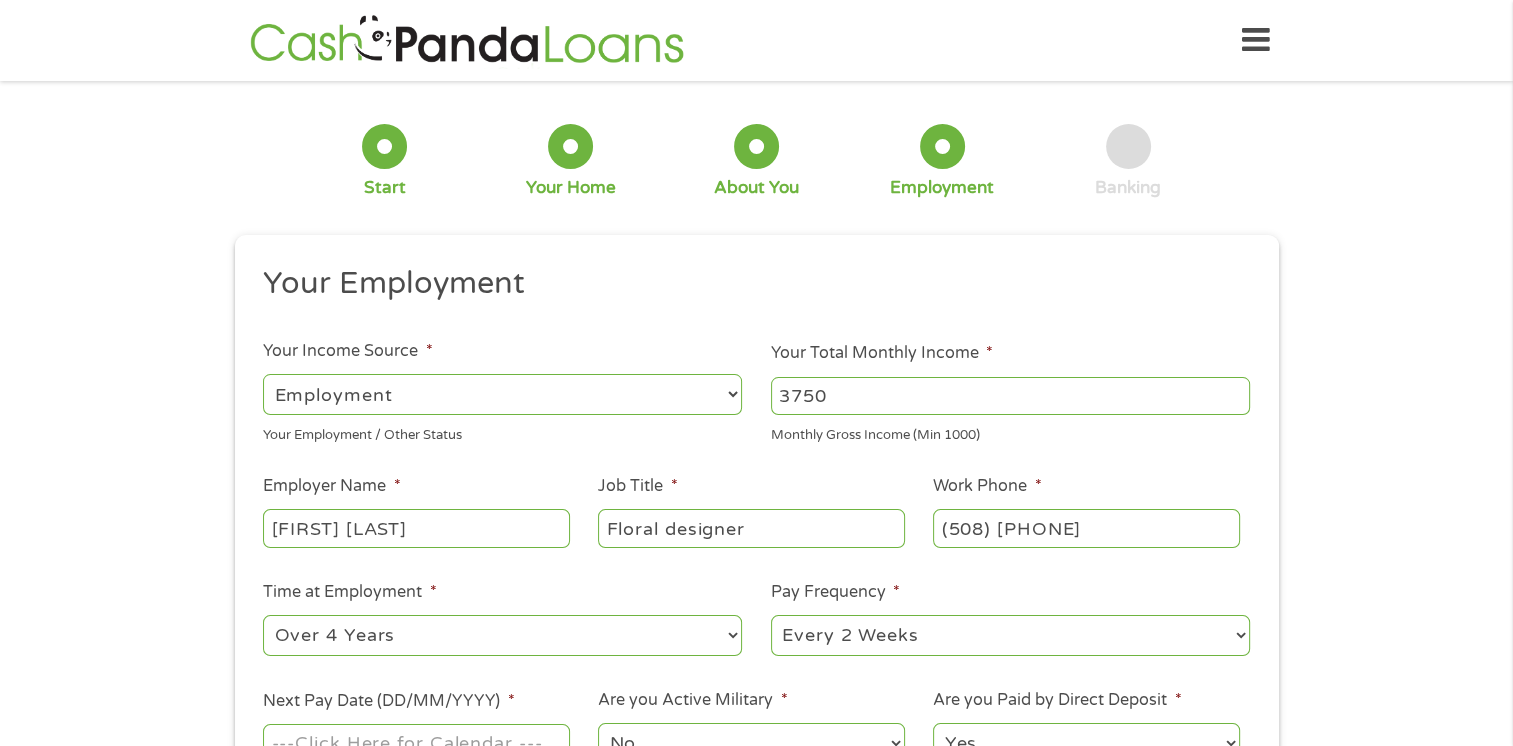 select on "weekly" 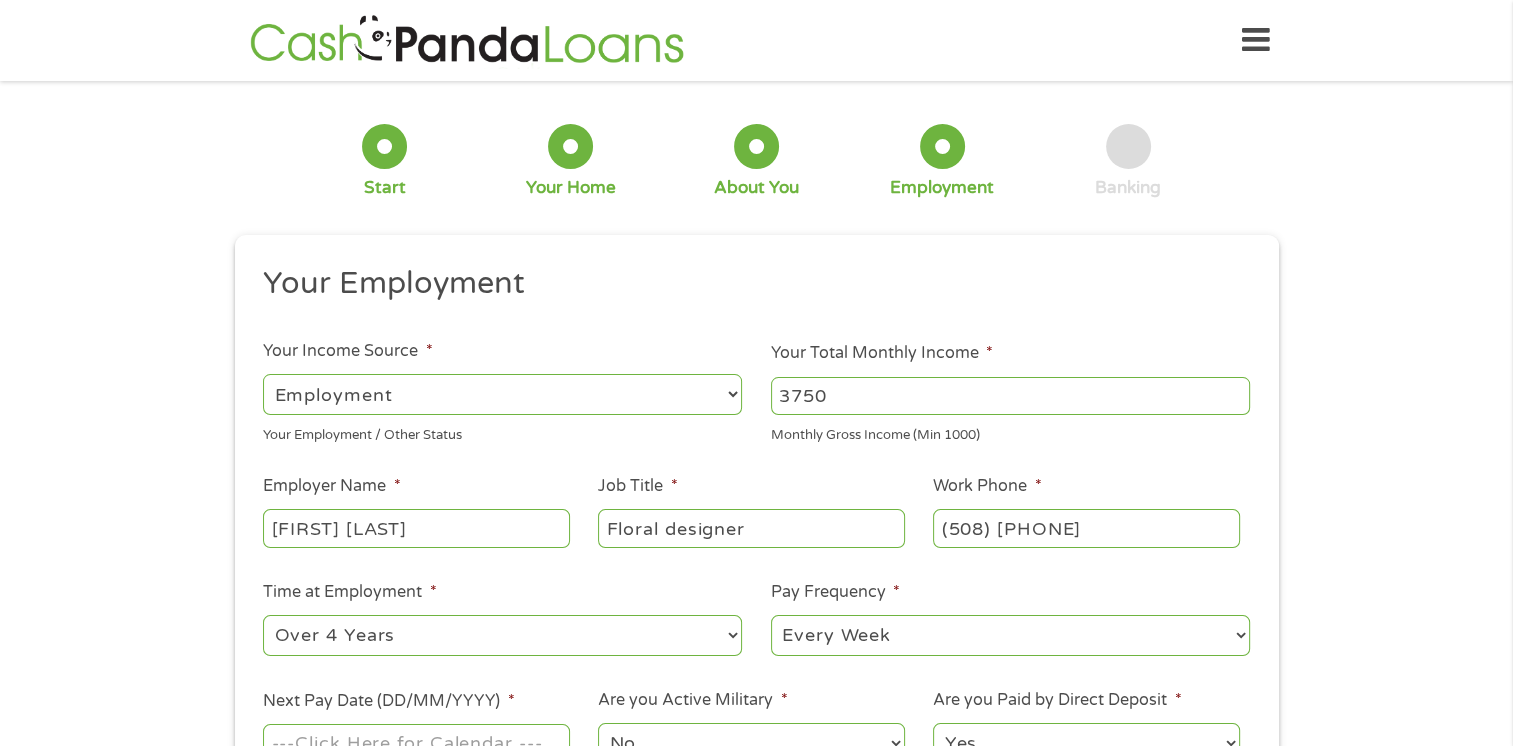 click on "--- Choose one --- Every 2 Weeks Every Week Monthly Semi-Monthly" at bounding box center [1010, 635] 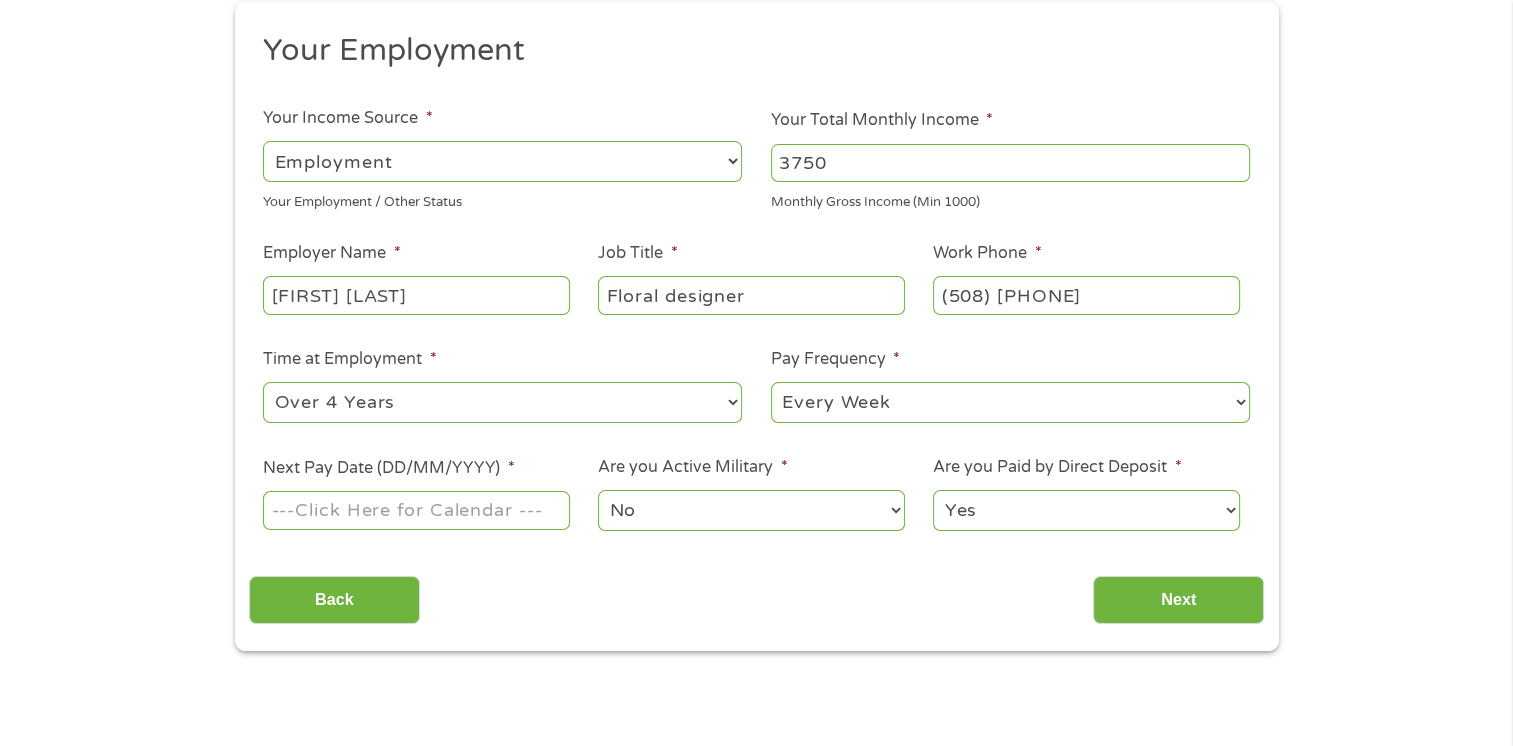 scroll, scrollTop: 240, scrollLeft: 0, axis: vertical 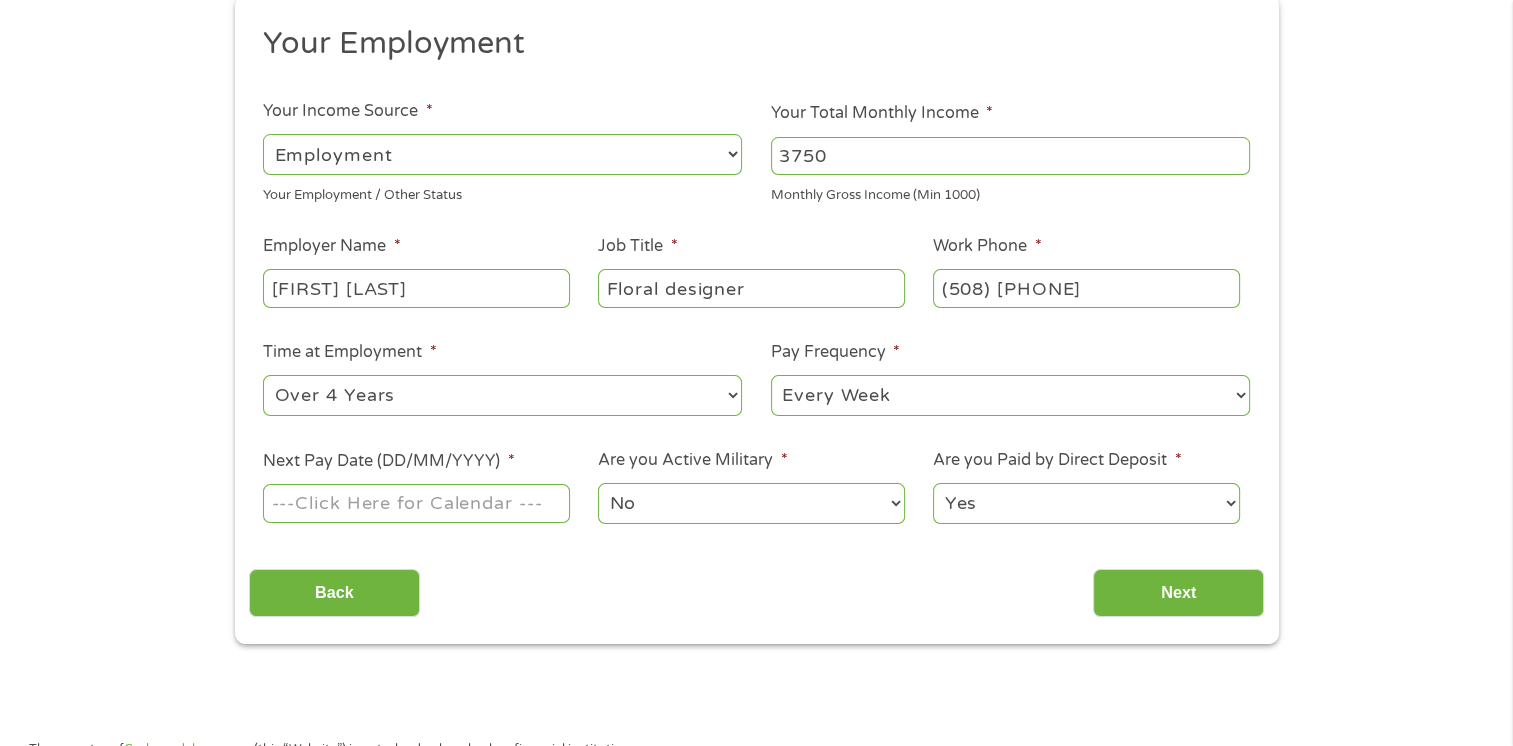 click on "Next Pay Date (DD/MM/YYYY) *" at bounding box center [416, 503] 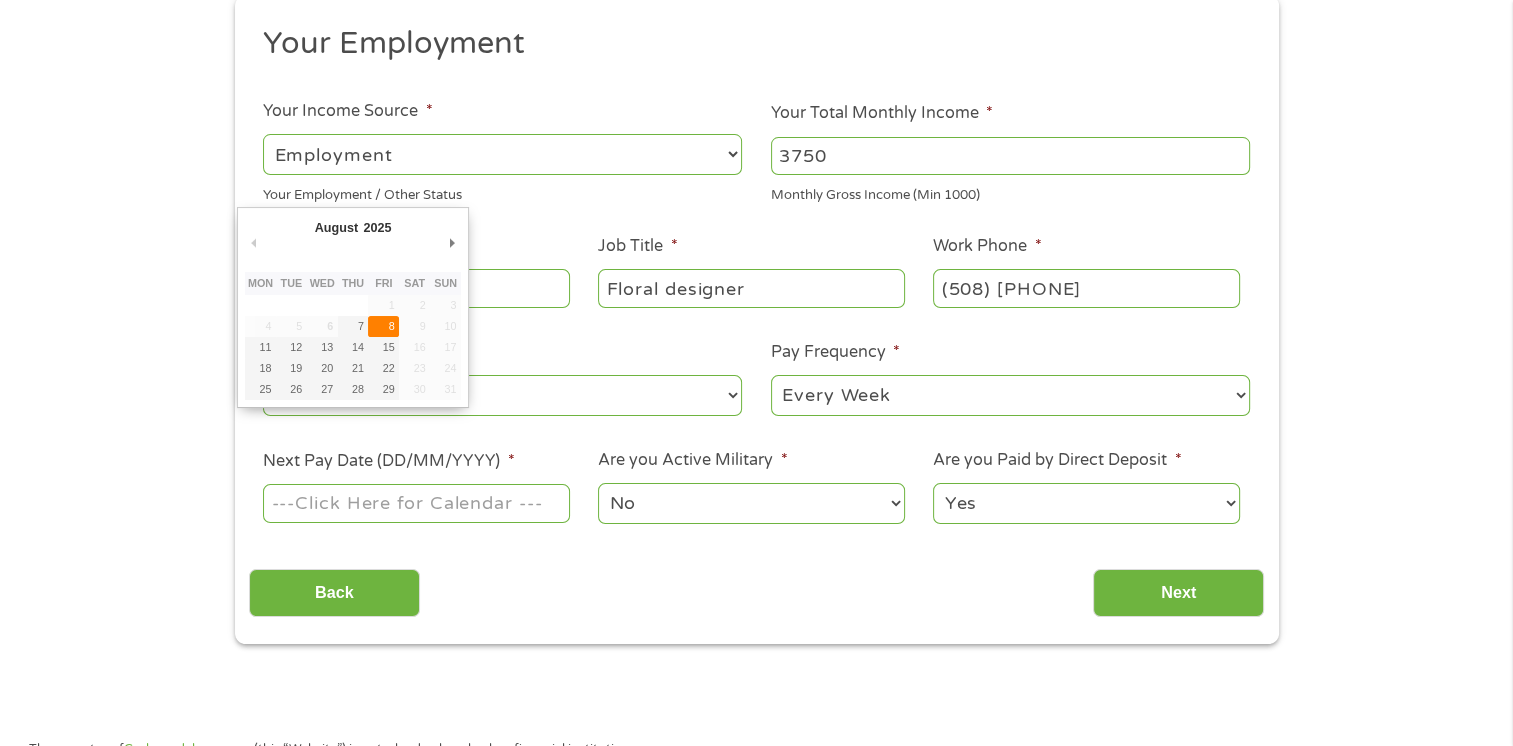 type on "[DATE]" 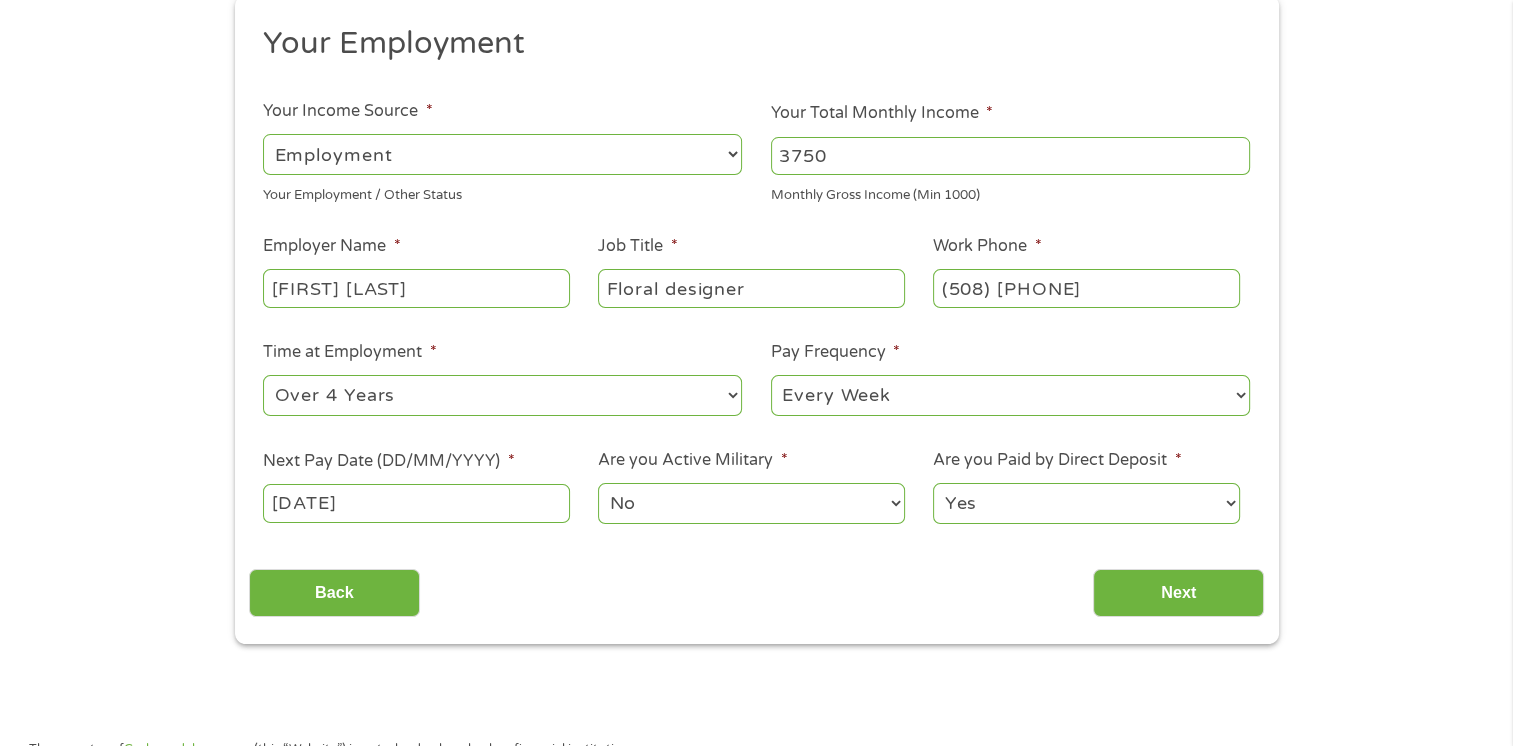 click on "No Yes" at bounding box center [751, 503] 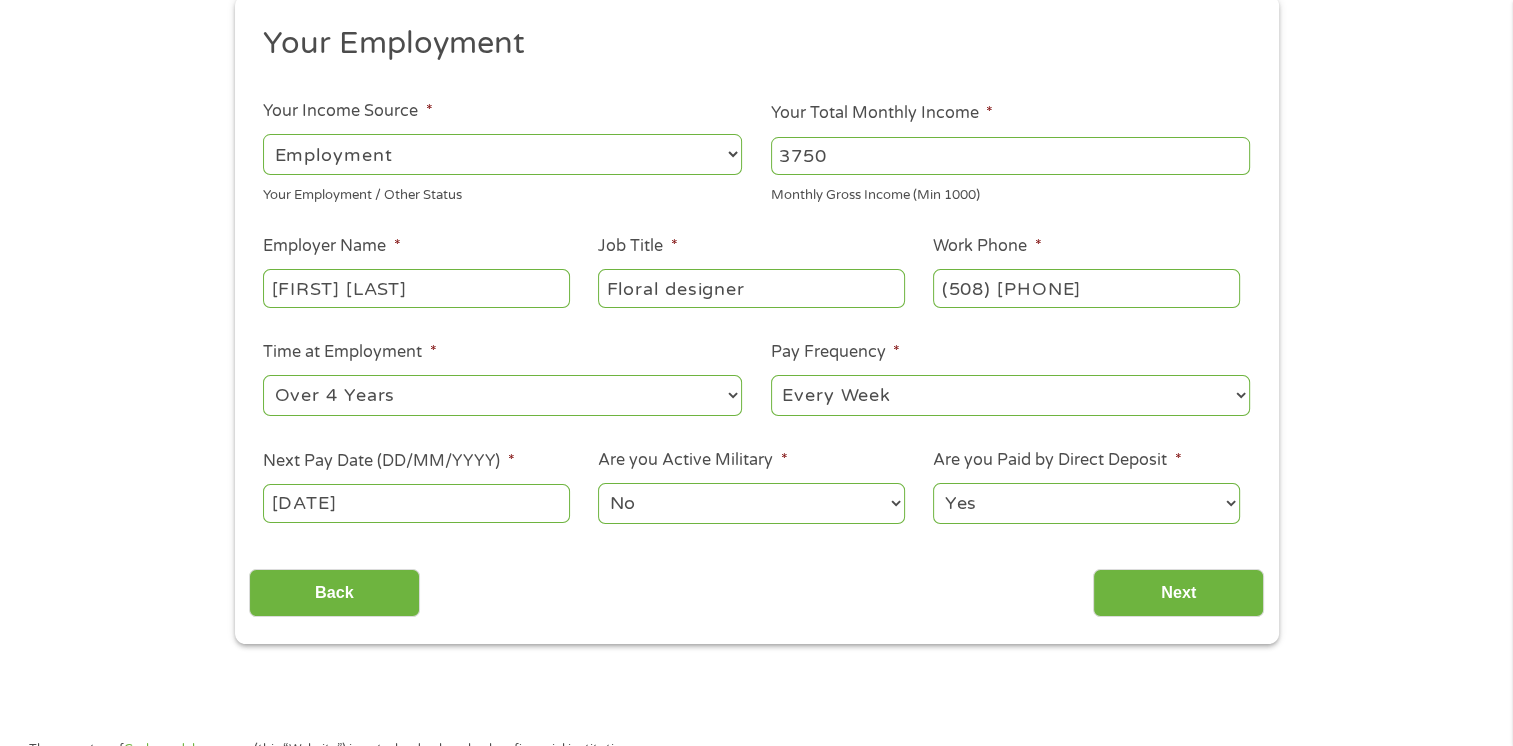 drag, startPoint x: 1048, startPoint y: 499, endPoint x: 1134, endPoint y: 545, distance: 97.52948 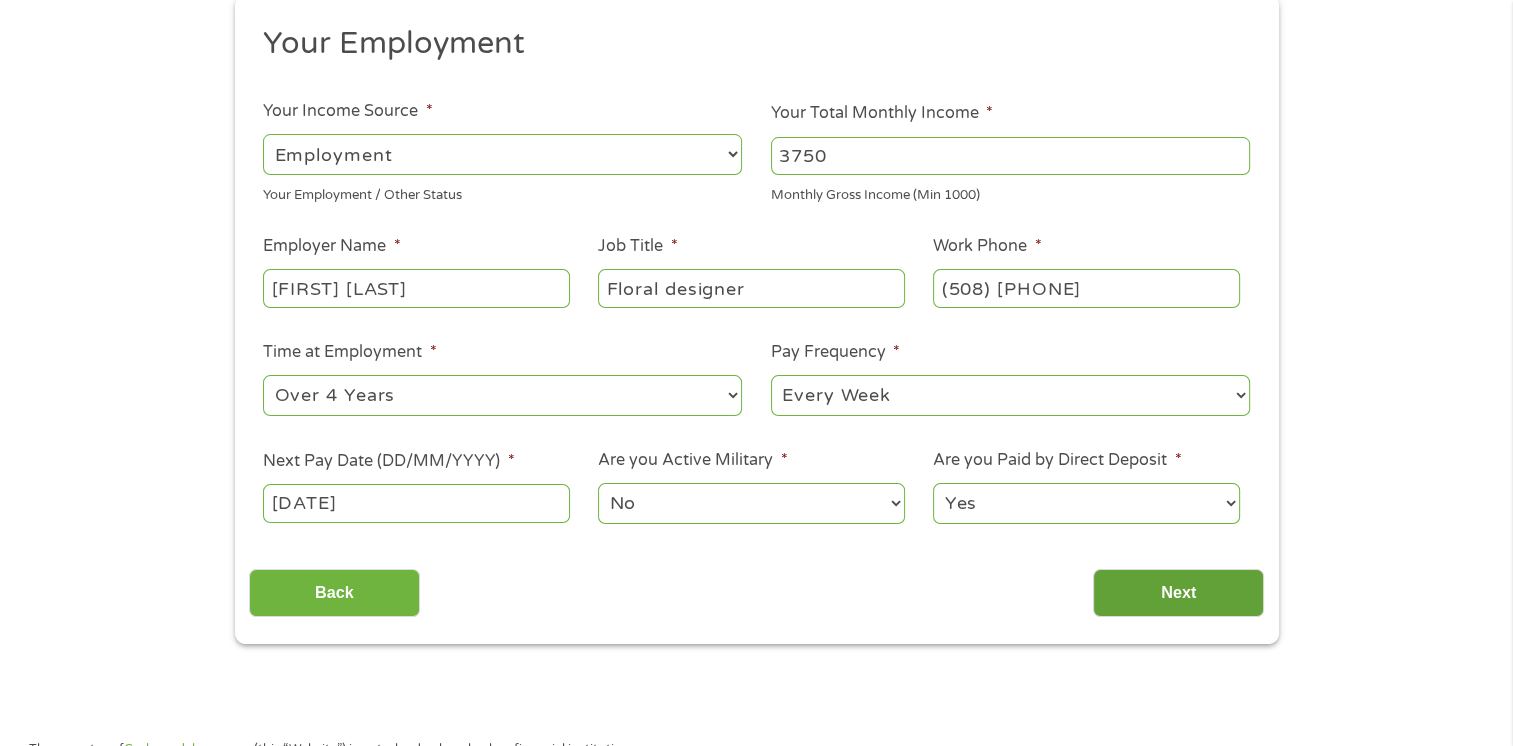 click on "Next" at bounding box center (1178, 593) 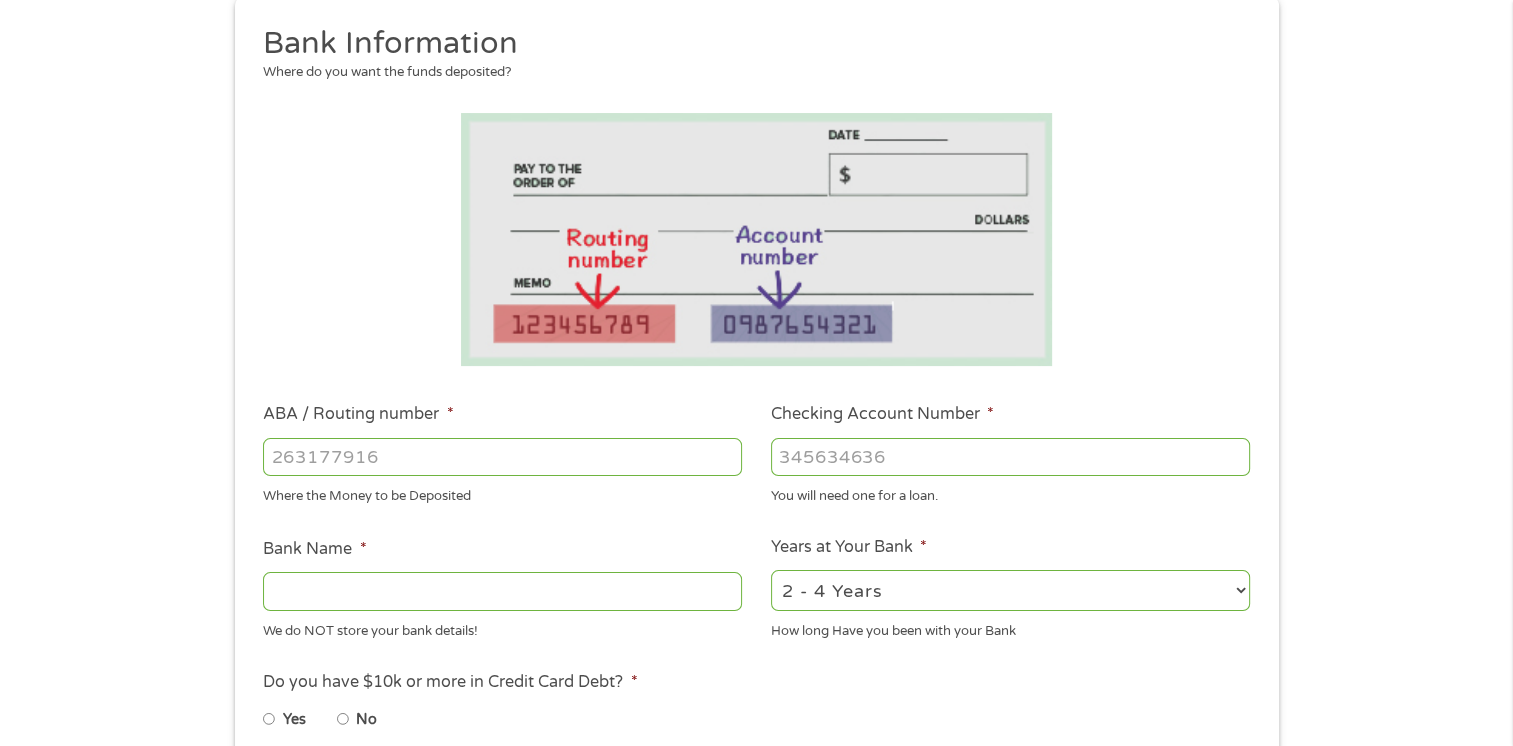 scroll, scrollTop: 8, scrollLeft: 8, axis: both 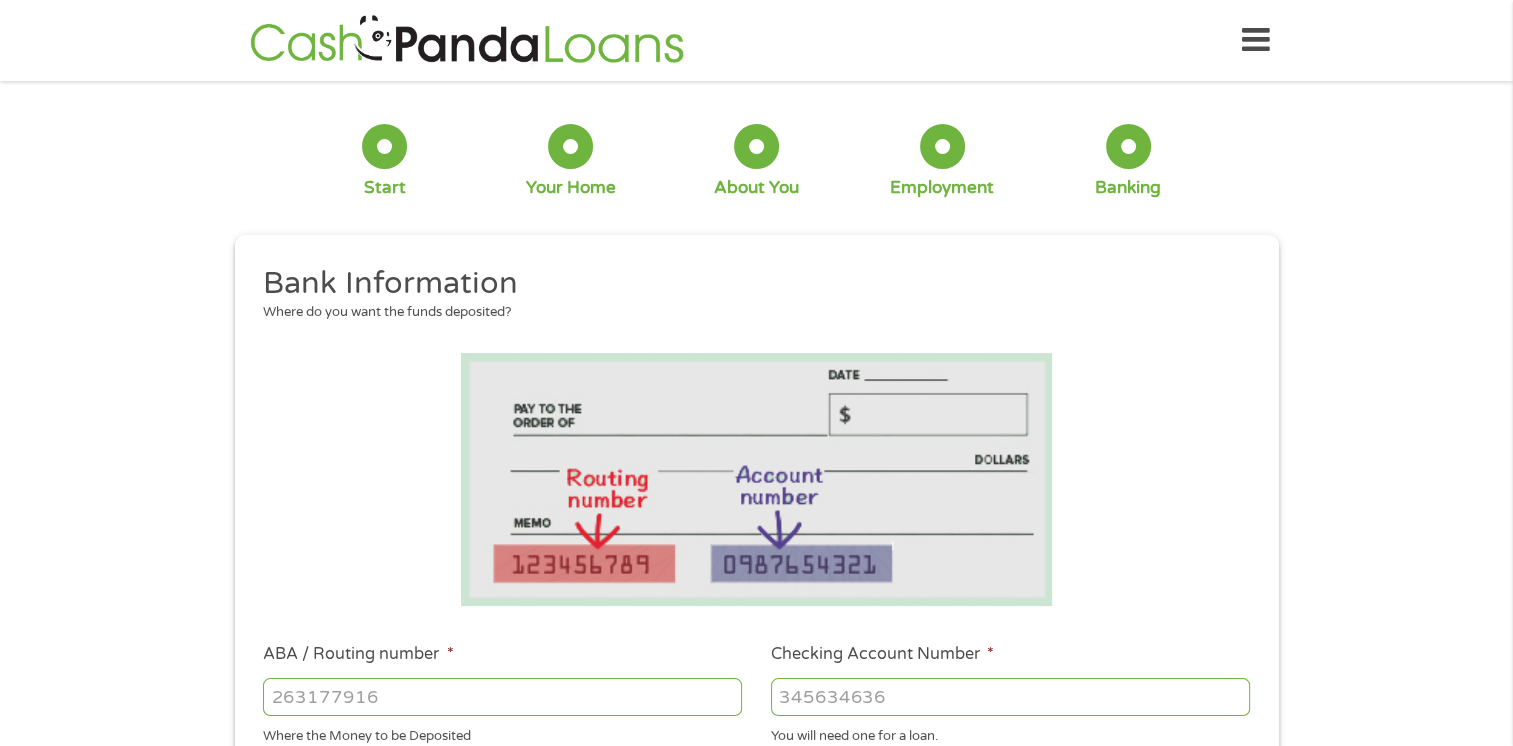click at bounding box center (502, 697) 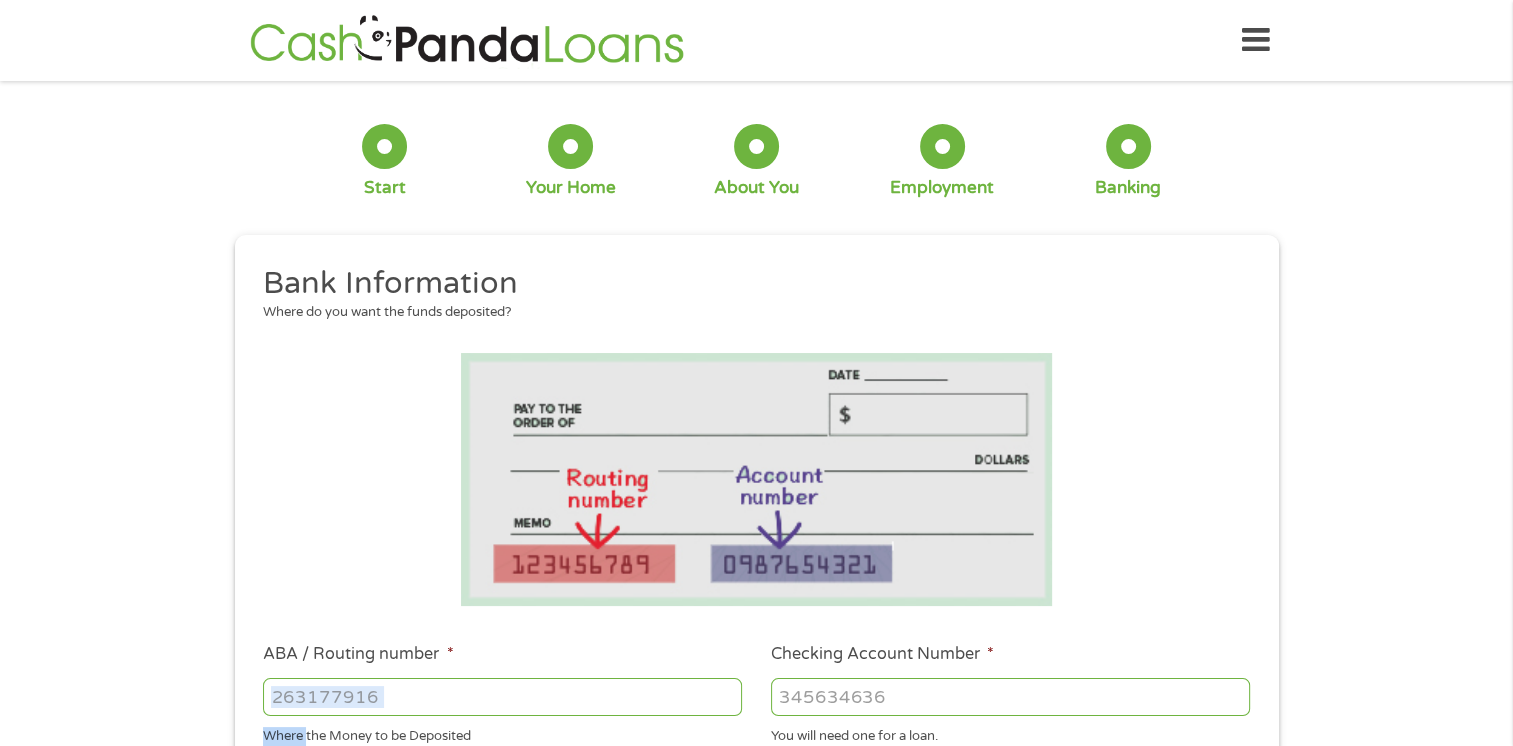 drag, startPoint x: 412, startPoint y: 675, endPoint x: 328, endPoint y: 694, distance: 86.12201 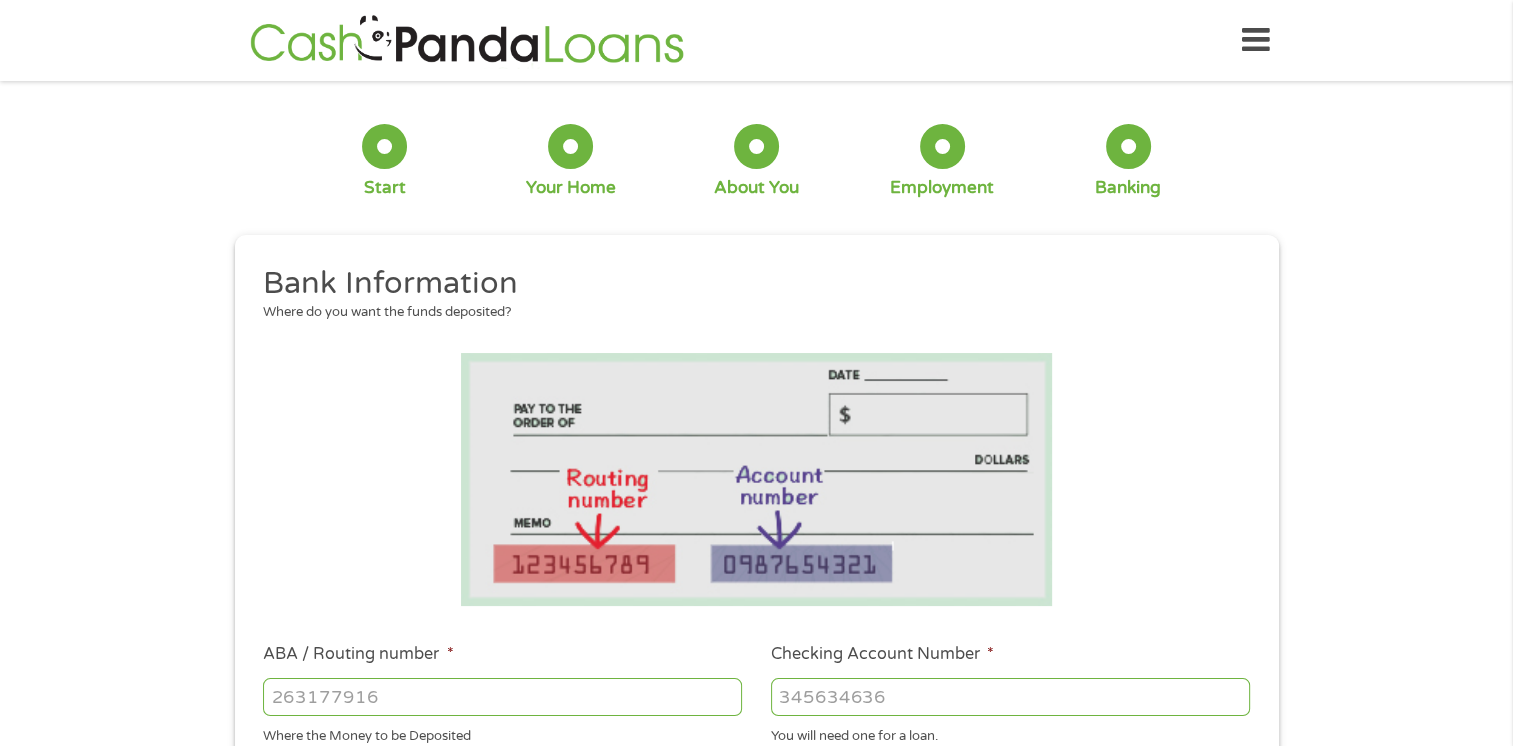 click on "ABA / Routing number *" at bounding box center (502, 697) 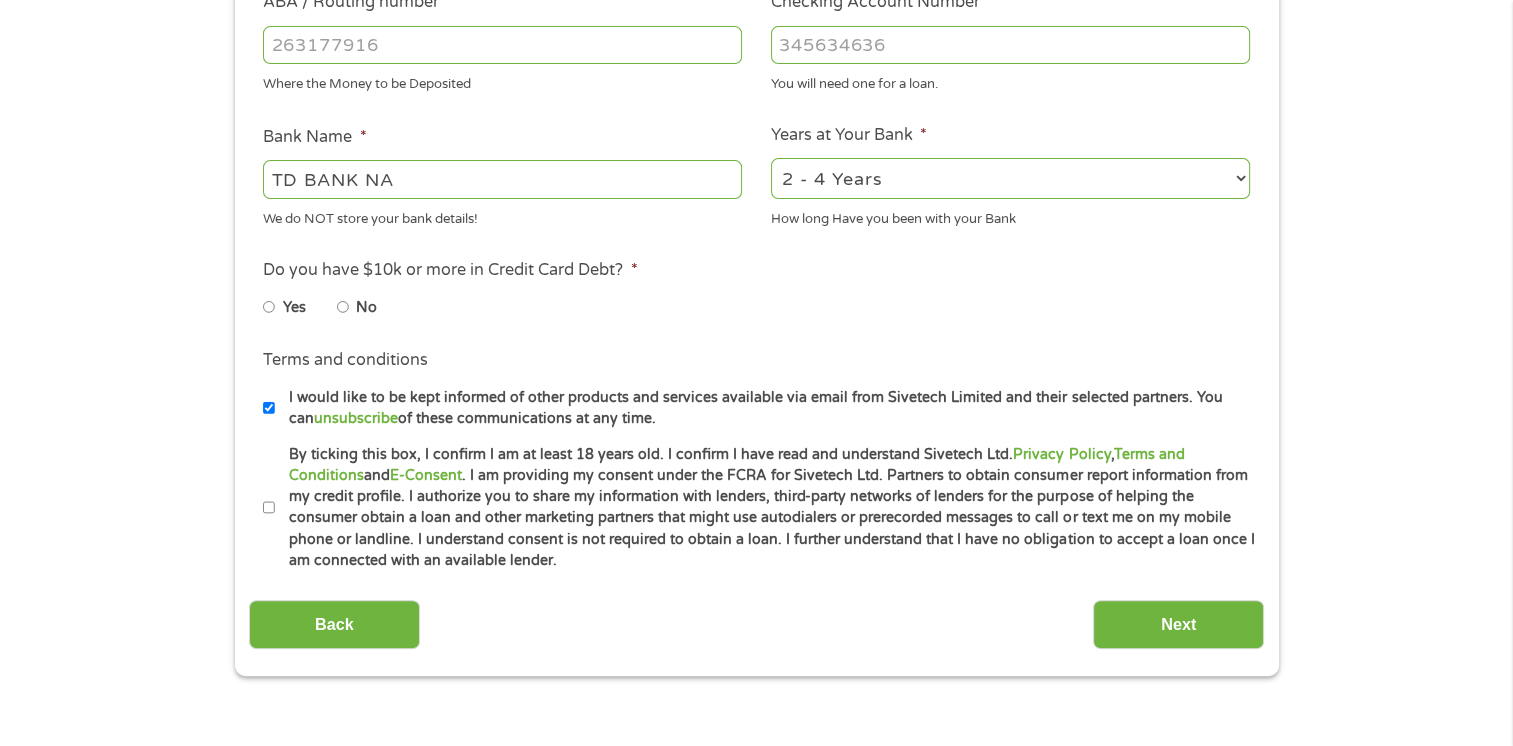 type on "[PHONE]" 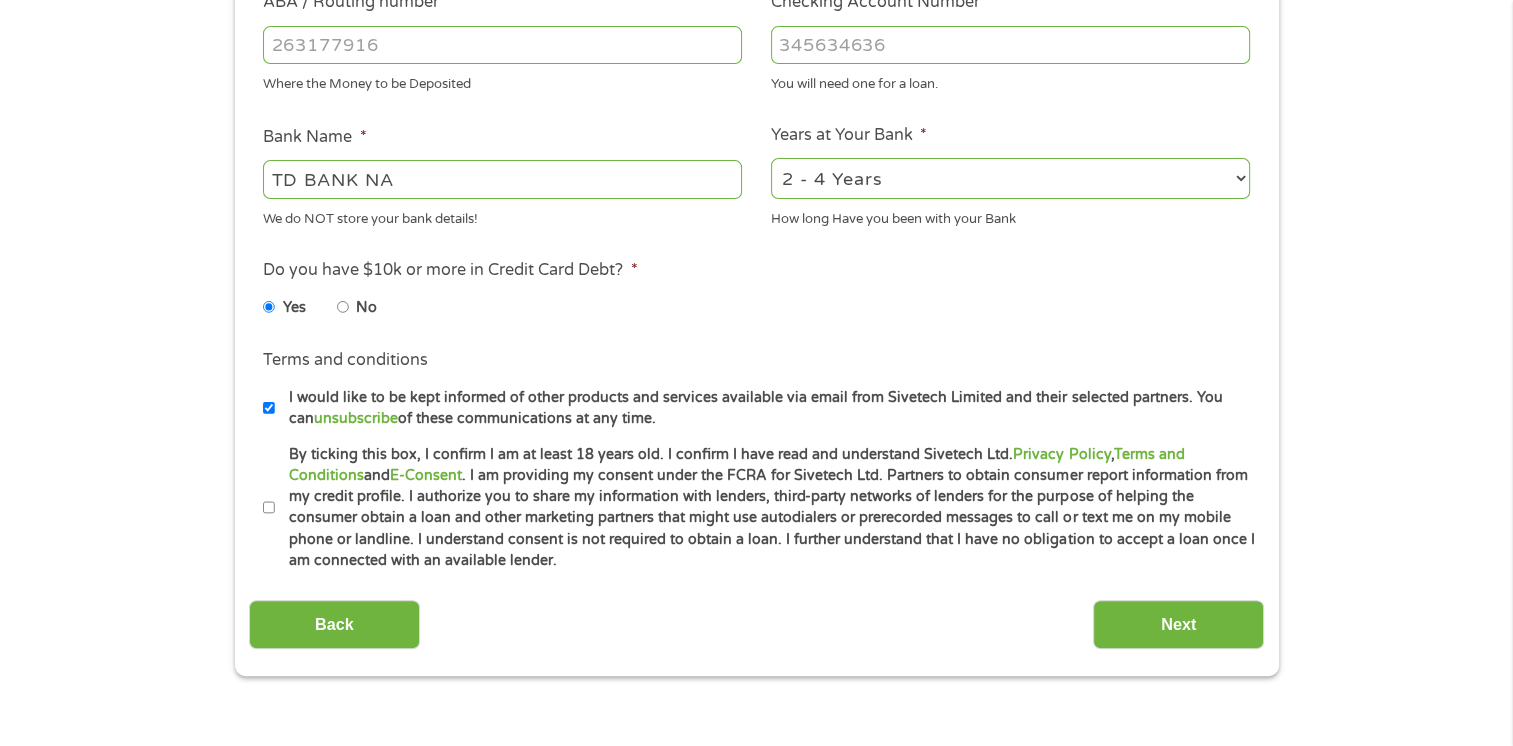 click on "By ticking this box, I confirm I am at least 18 years old. I confirm I have read and understand Sivetech Ltd.  Privacy Policy ,  Terms and Conditions  and  E-Consent . I am providing my consent under the FCRA for Sivetech Ltd. Partners to obtain consumer report information from my credit profile. I authorize you to share my information with lenders, third-party networks of lenders for the purpose of helping the consumer obtain a loan and other marketing partners that might use autodialers or prerecorded messages to call or text me on my mobile phone or landline. I understand consent is not required to obtain a loan. I further understand that I have no obligation to accept a loan once I am connected with an available lender." at bounding box center (269, 508) 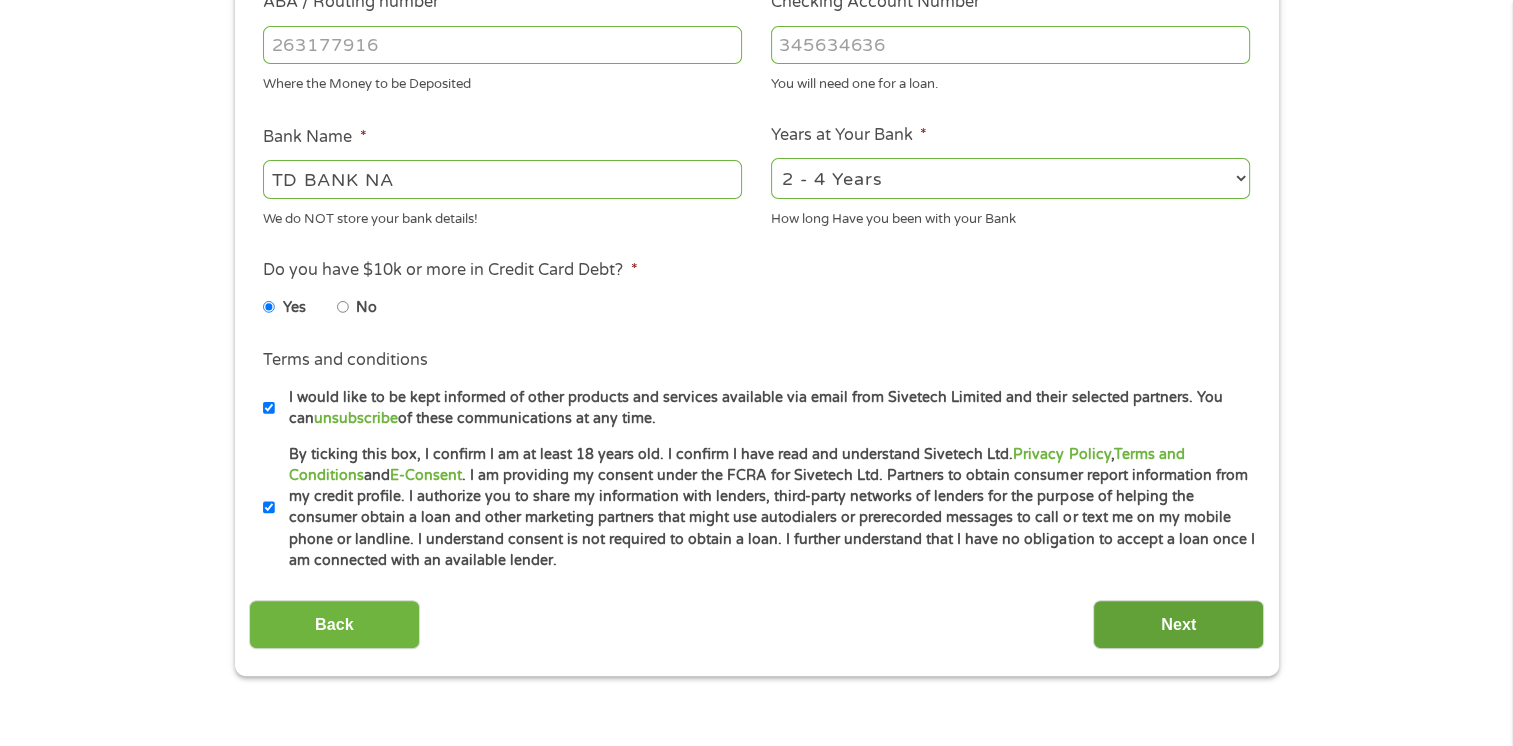 click on "Next" at bounding box center (1178, 624) 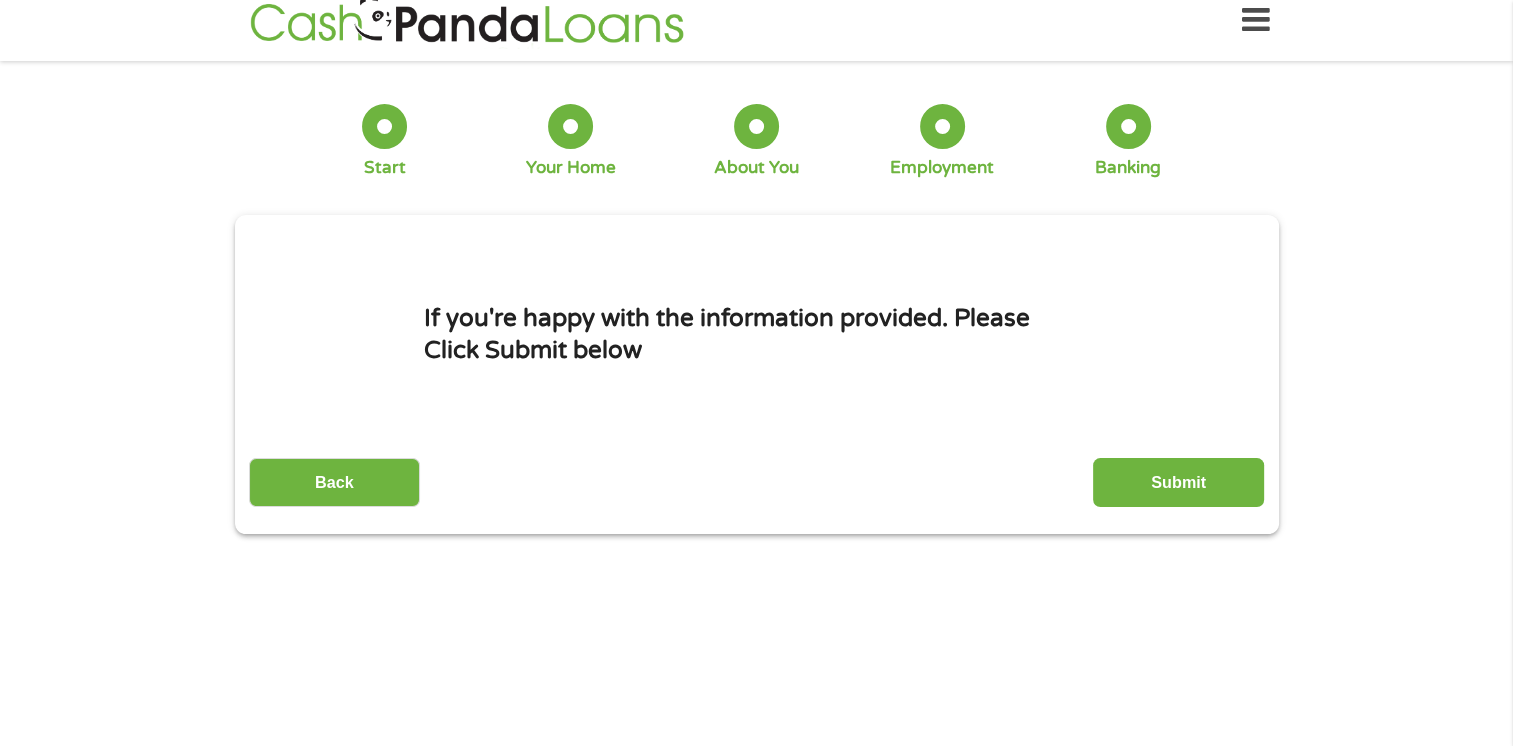 scroll, scrollTop: 0, scrollLeft: 0, axis: both 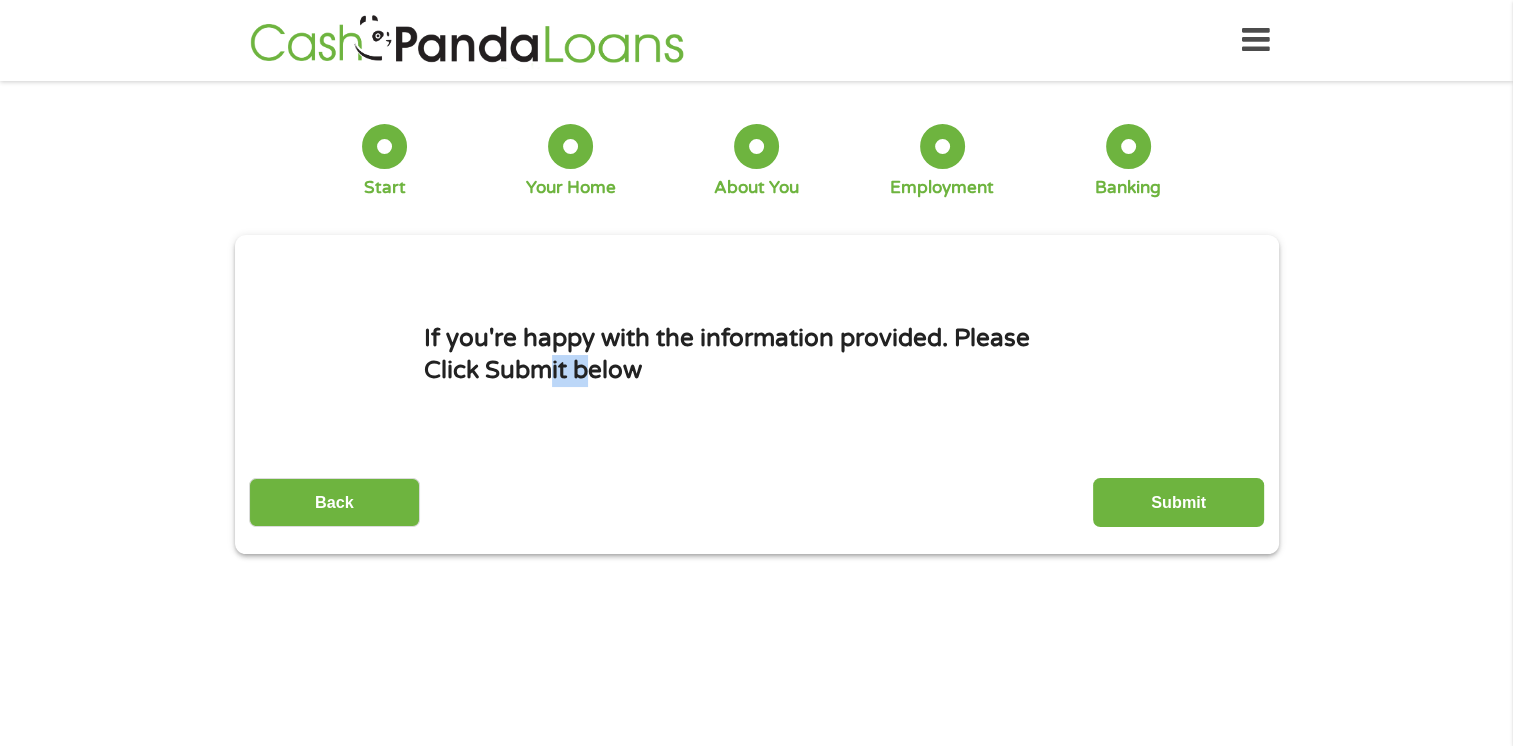 drag, startPoint x: 549, startPoint y: 380, endPoint x: 593, endPoint y: 376, distance: 44.181442 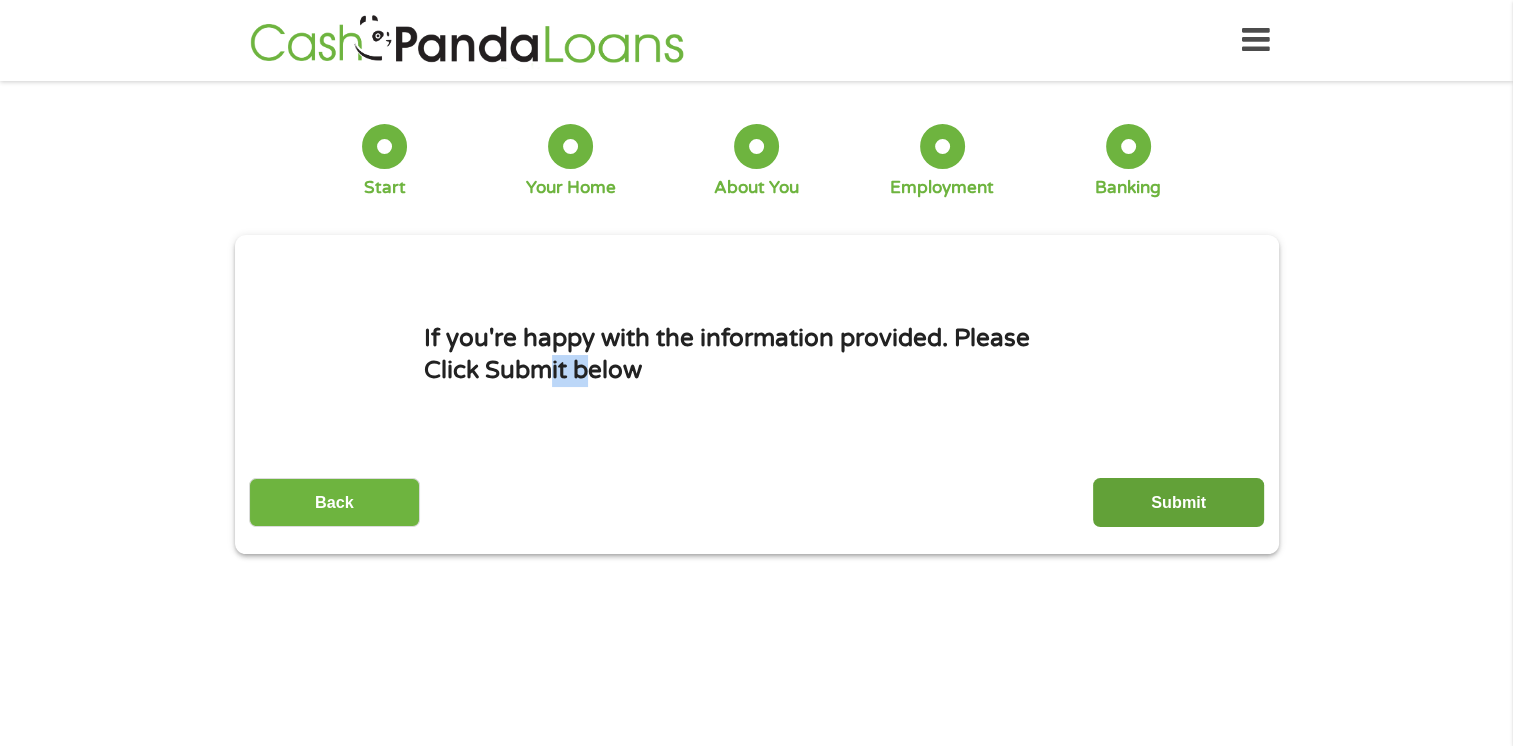 click on "Submit" at bounding box center [1178, 502] 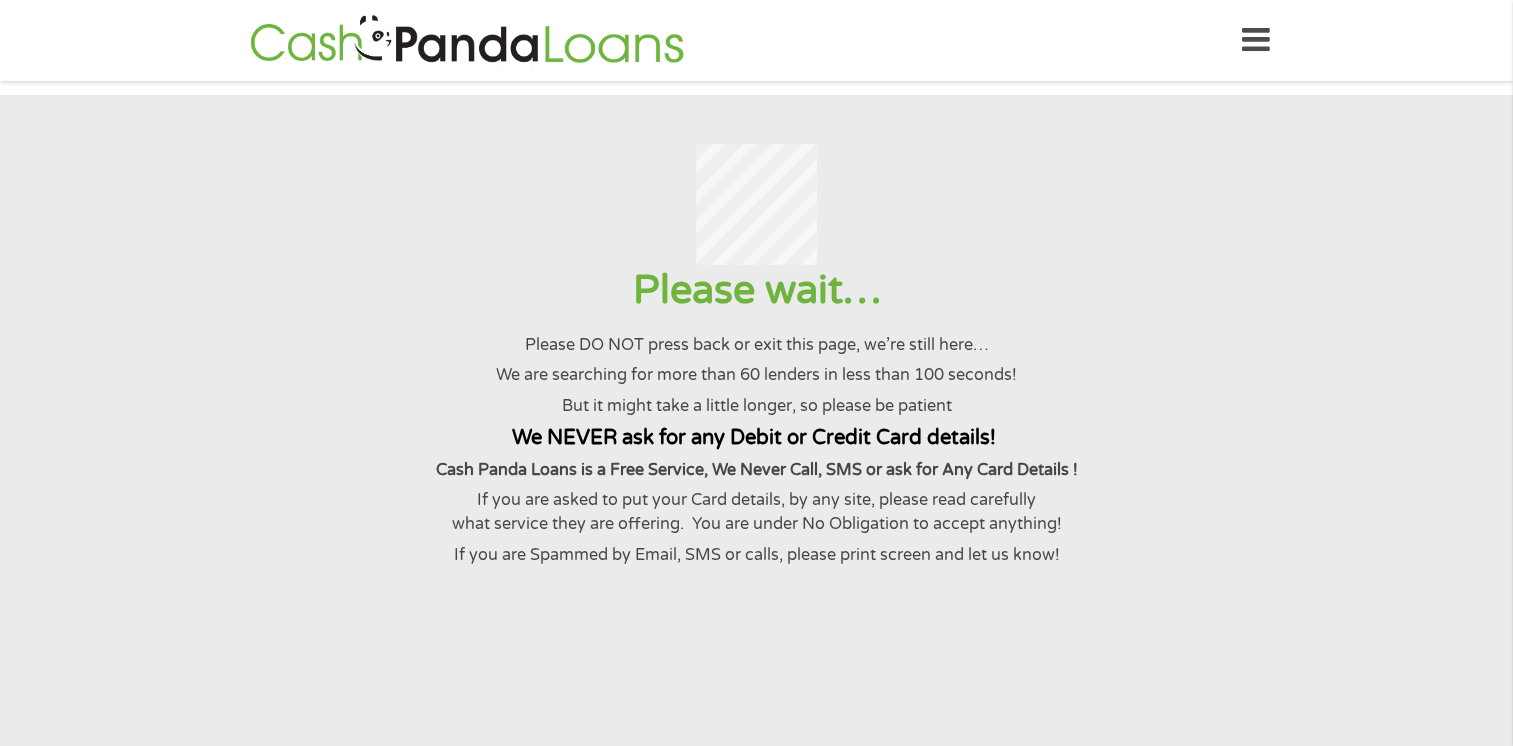 click on "Cash Panda Loans is a Free Service, We Never Call, SMS or ask for Any Card Details !" at bounding box center (757, 470) 